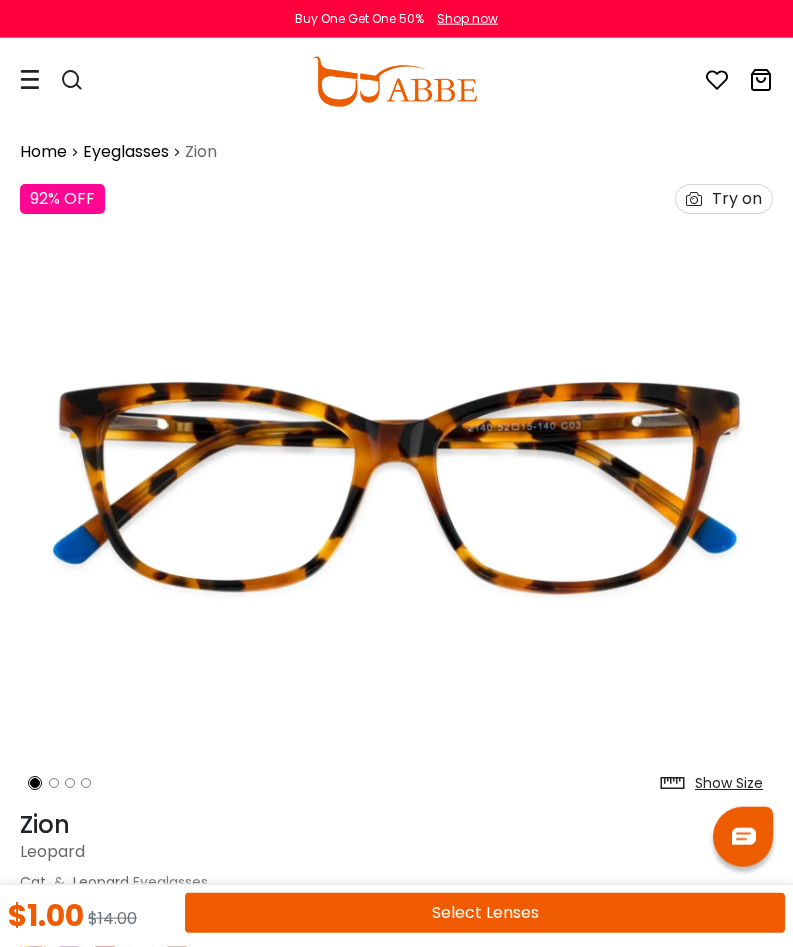 scroll, scrollTop: 0, scrollLeft: 0, axis: both 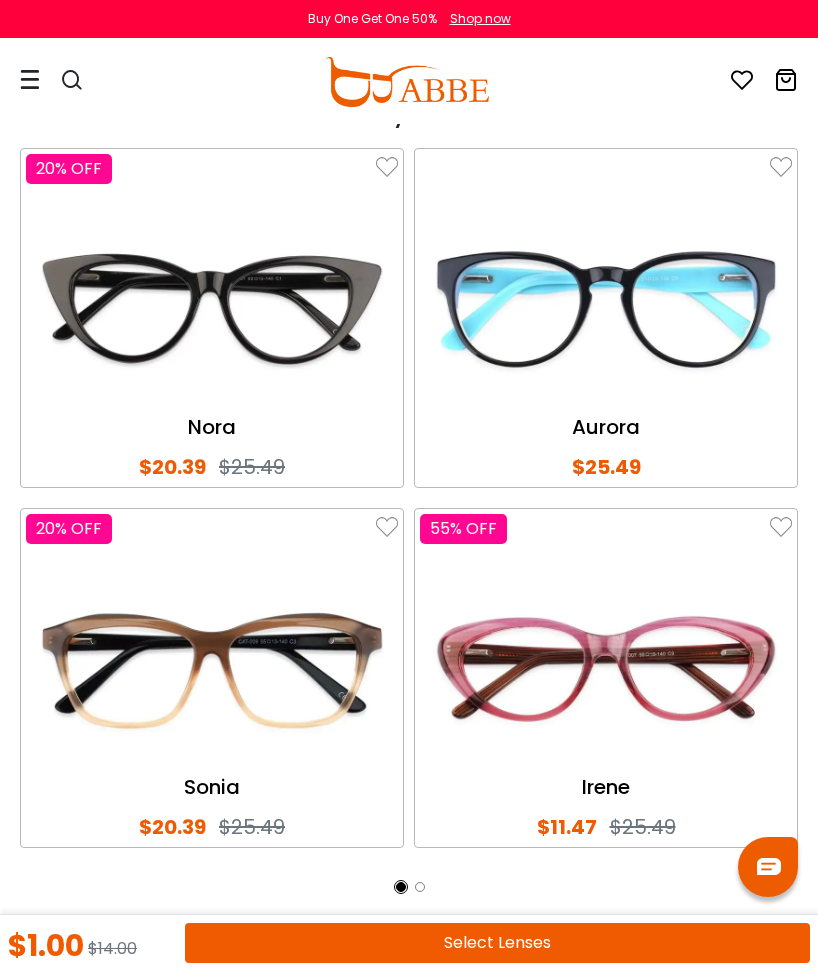 click on "Select Lenses" at bounding box center (497, 943) 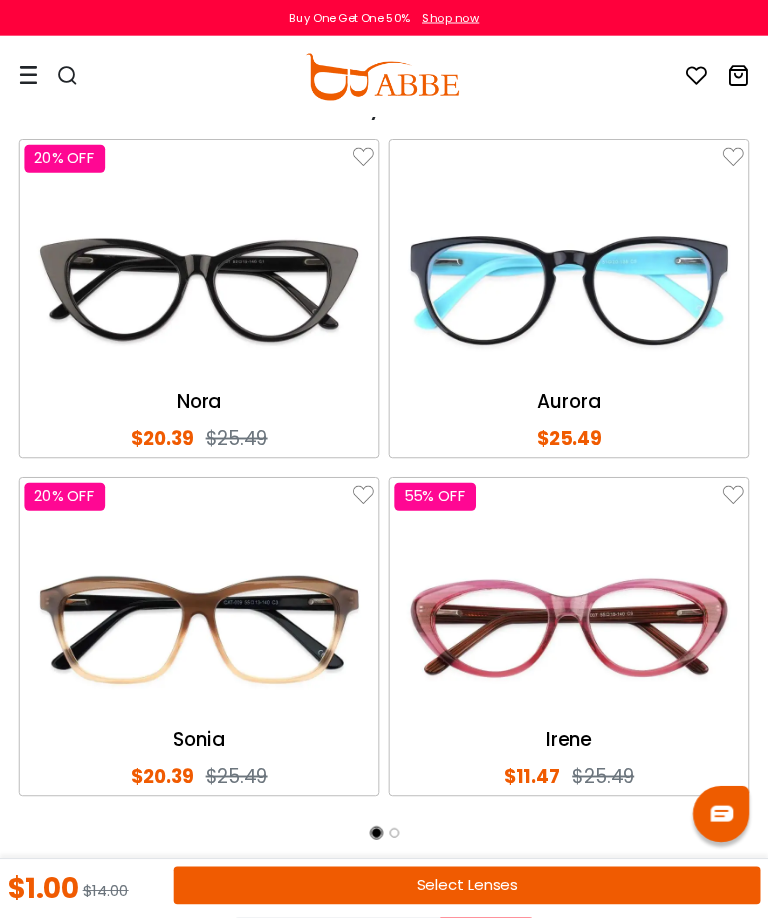 scroll, scrollTop: 4463, scrollLeft: 1, axis: both 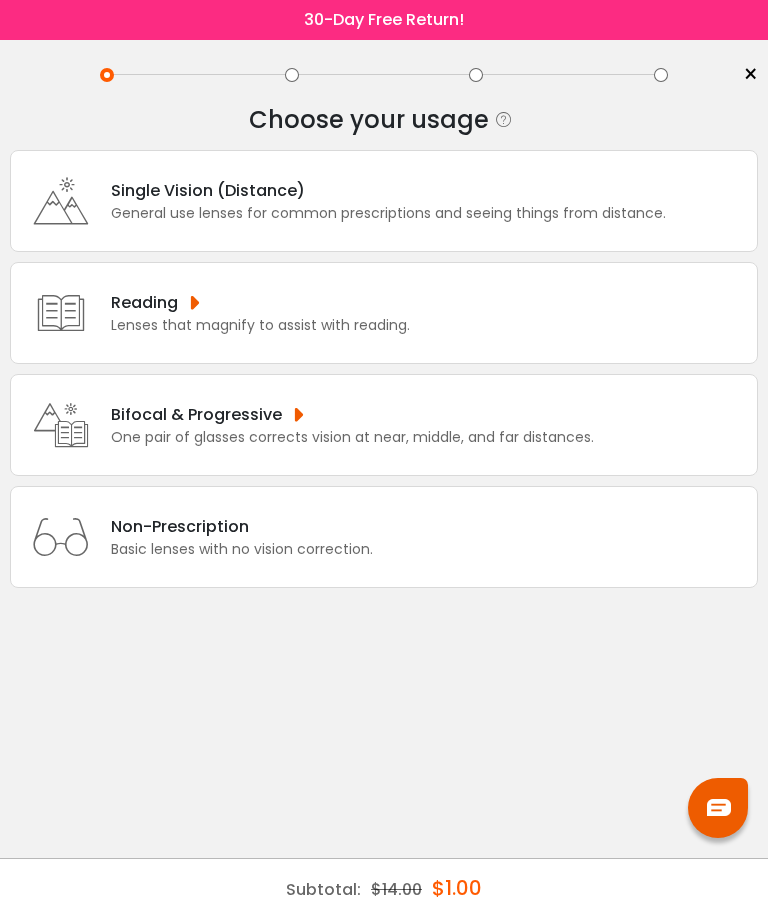 click on "Bifocal & Progressive" at bounding box center (388, 190) 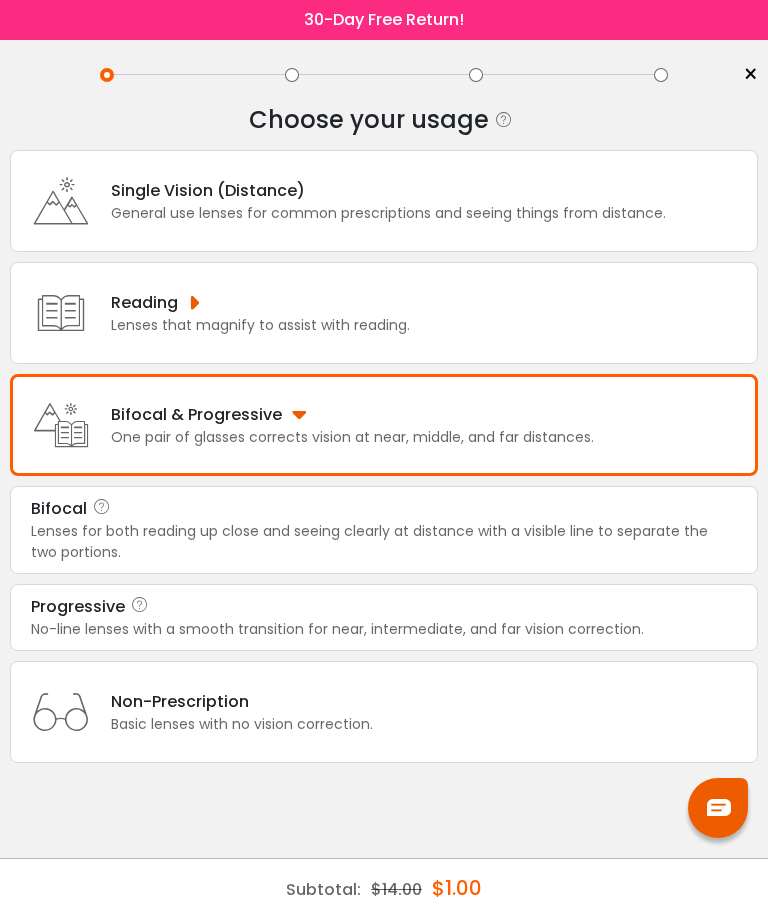 click on "Progressive" at bounding box center (384, 509) 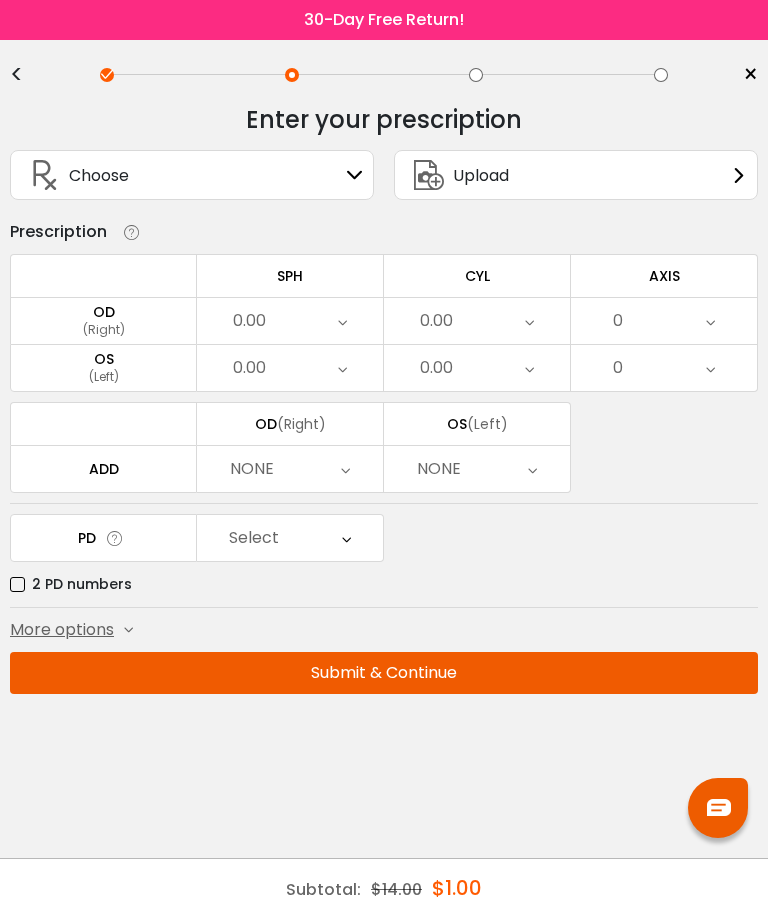 click at bounding box center [355, 175] 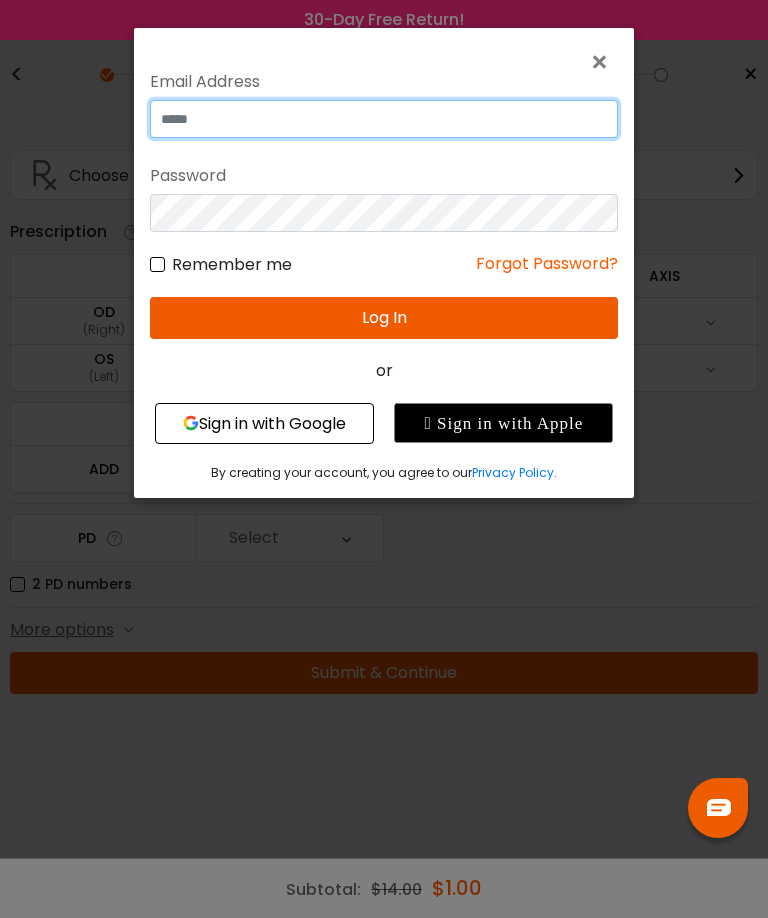 click at bounding box center [384, 119] 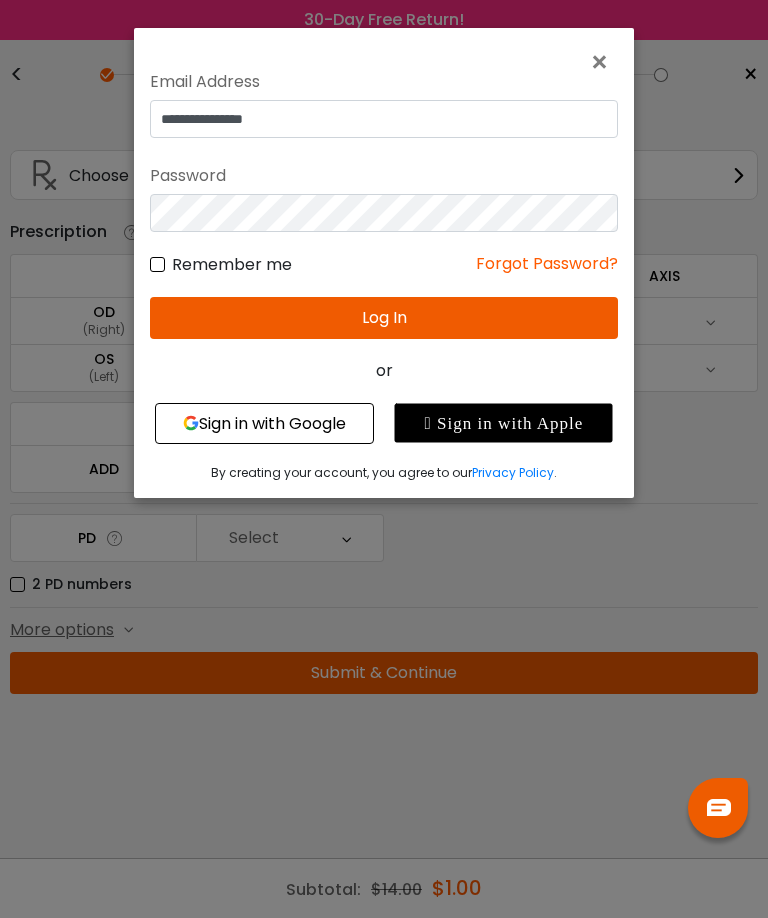 click on "Log In" at bounding box center [384, 318] 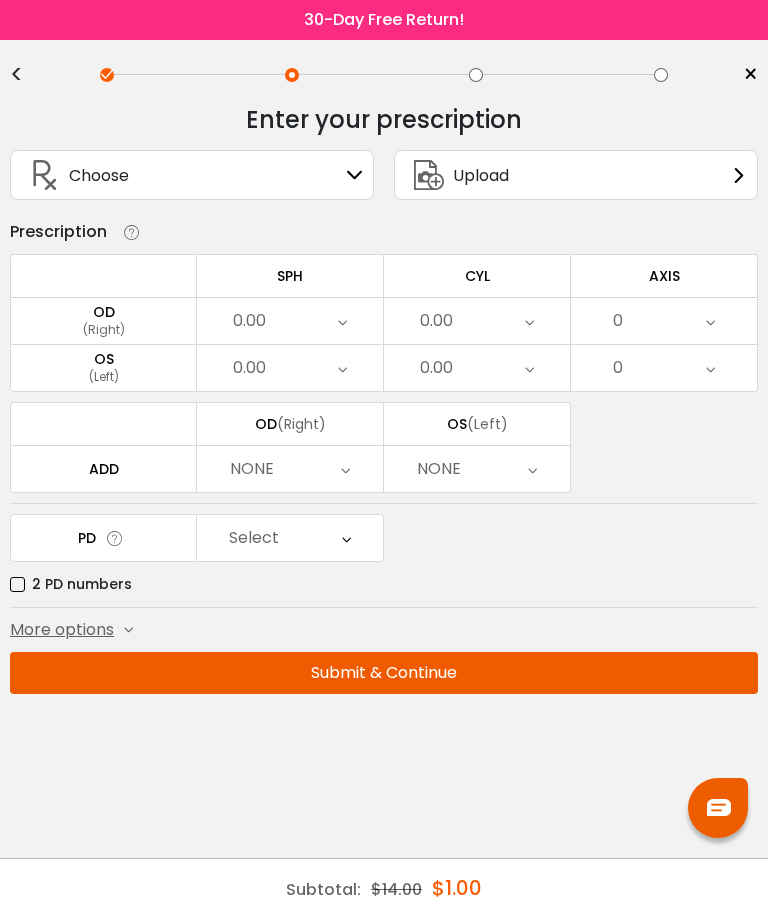 click at bounding box center [355, 175] 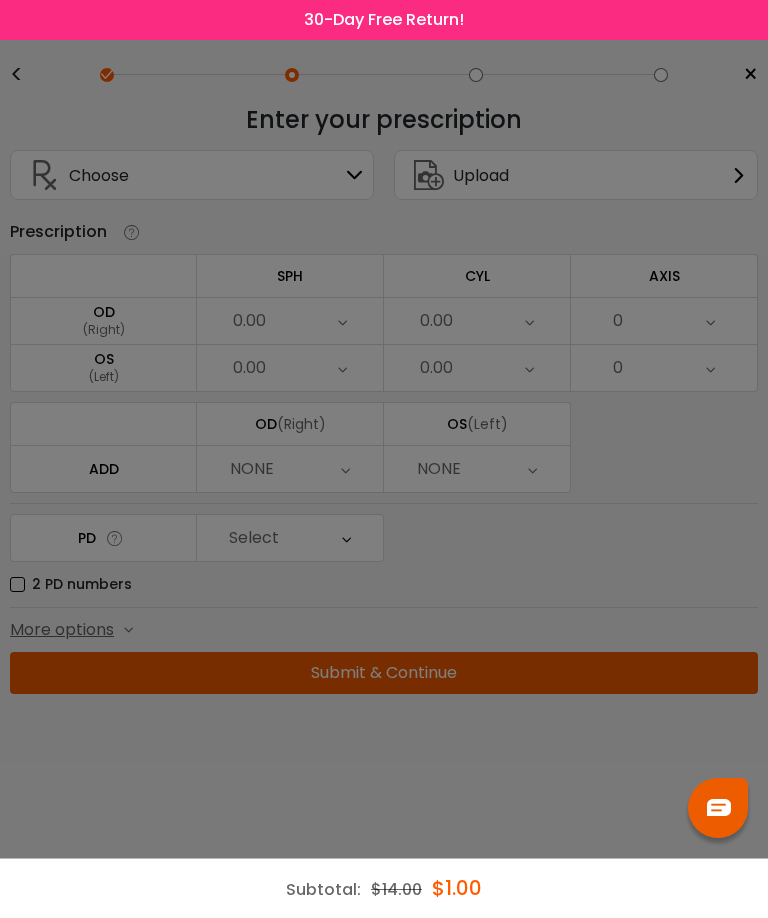 click at bounding box center [384, 459] 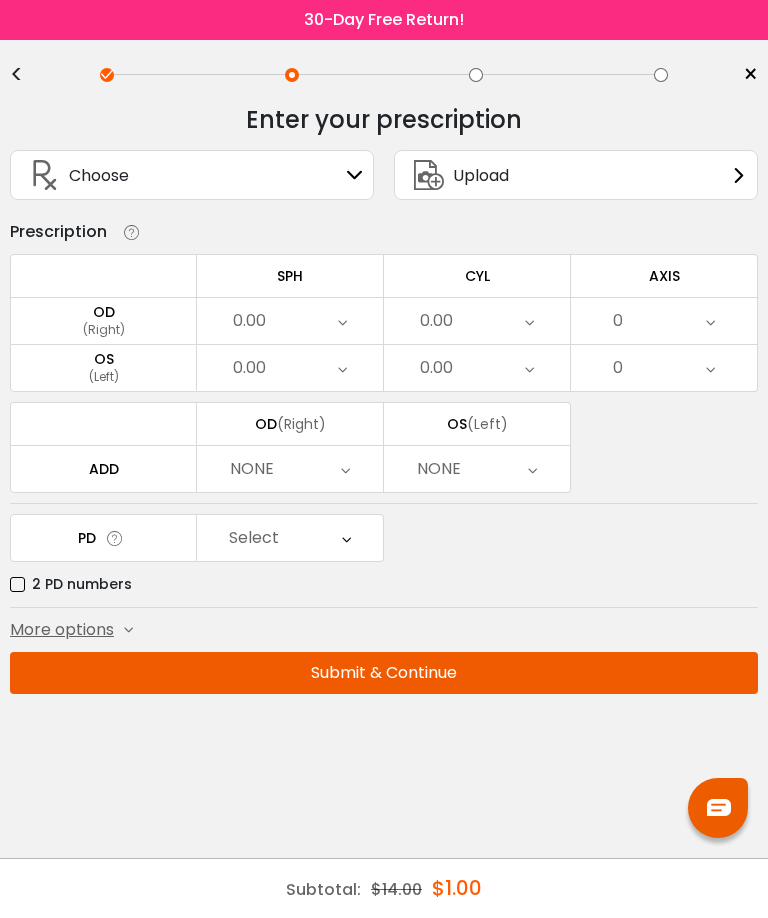 click at bounding box center (355, 175) 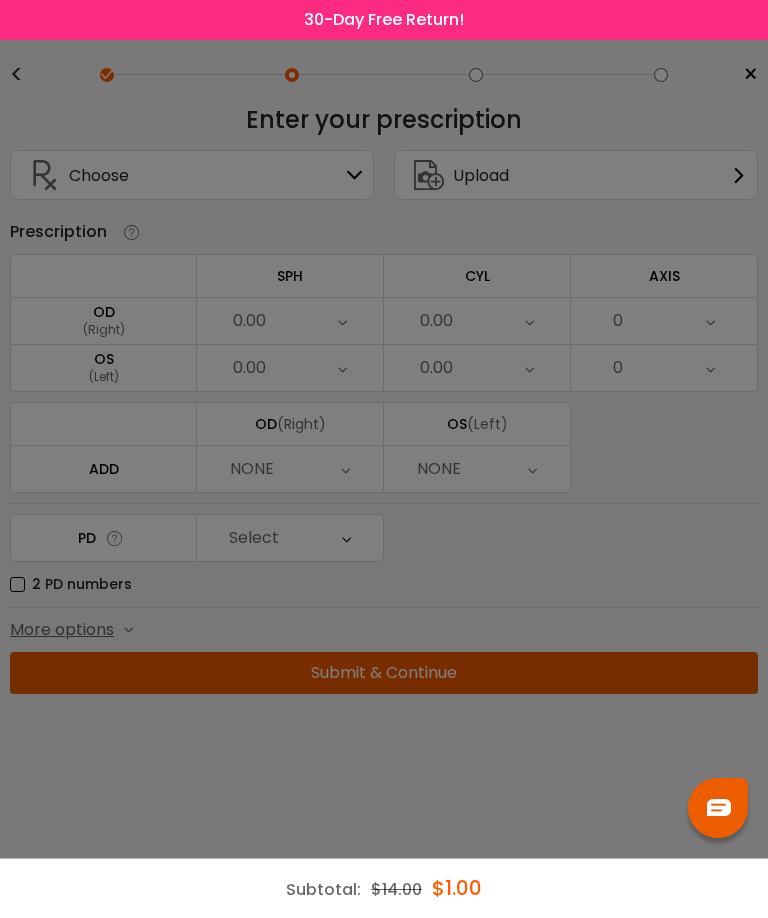 click at bounding box center (384, 459) 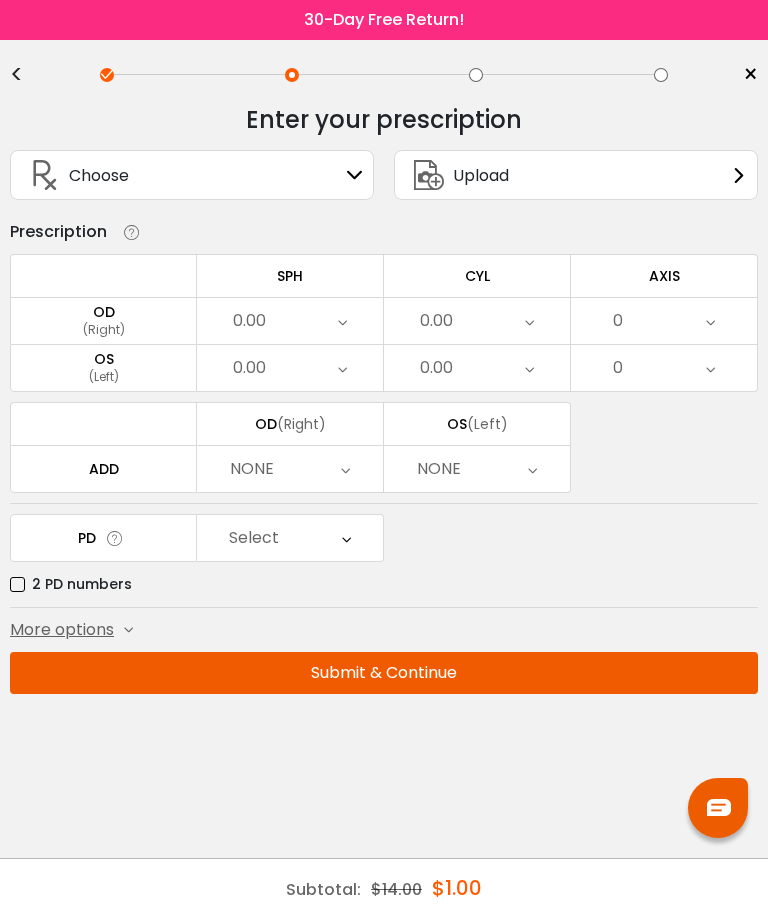 click at bounding box center [342, 321] 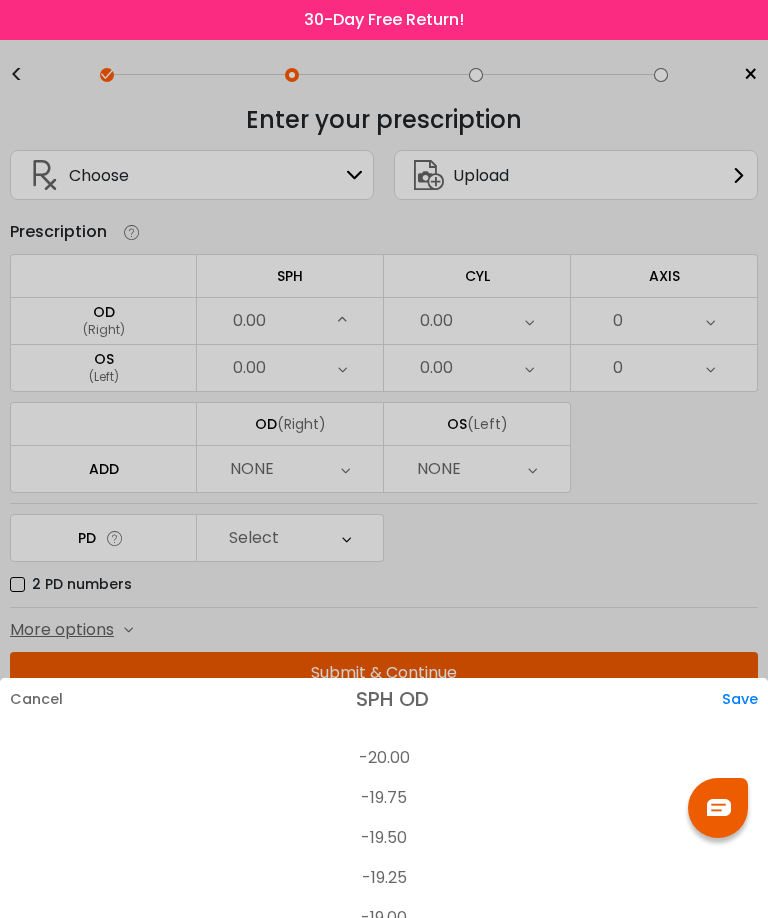 scroll, scrollTop: 2964, scrollLeft: 0, axis: vertical 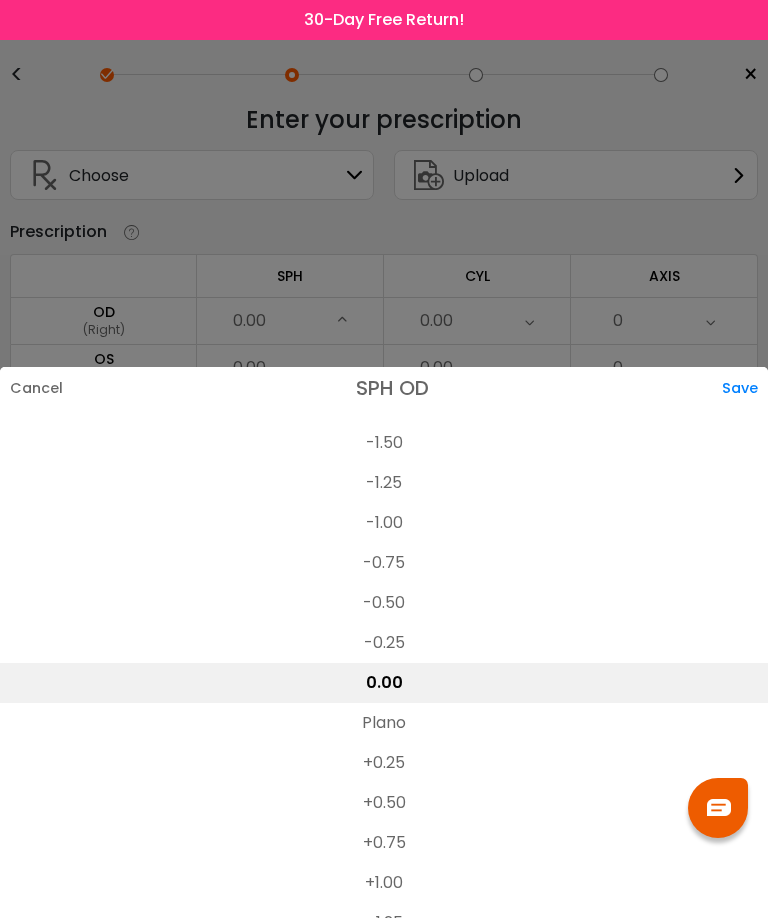 click at bounding box center [384, 459] 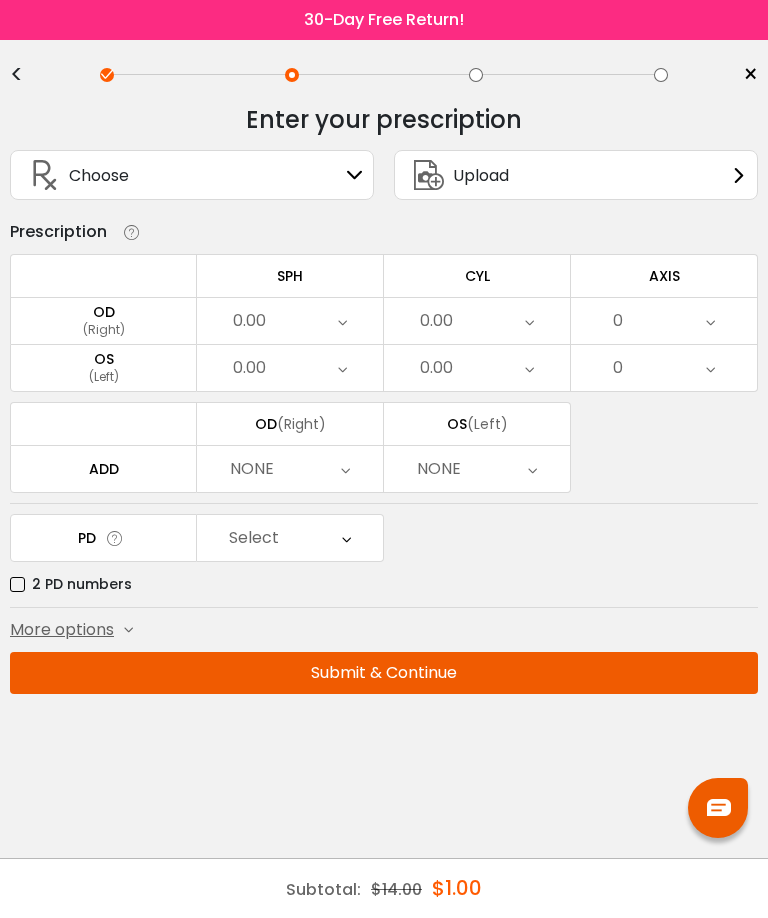 click at bounding box center [355, 175] 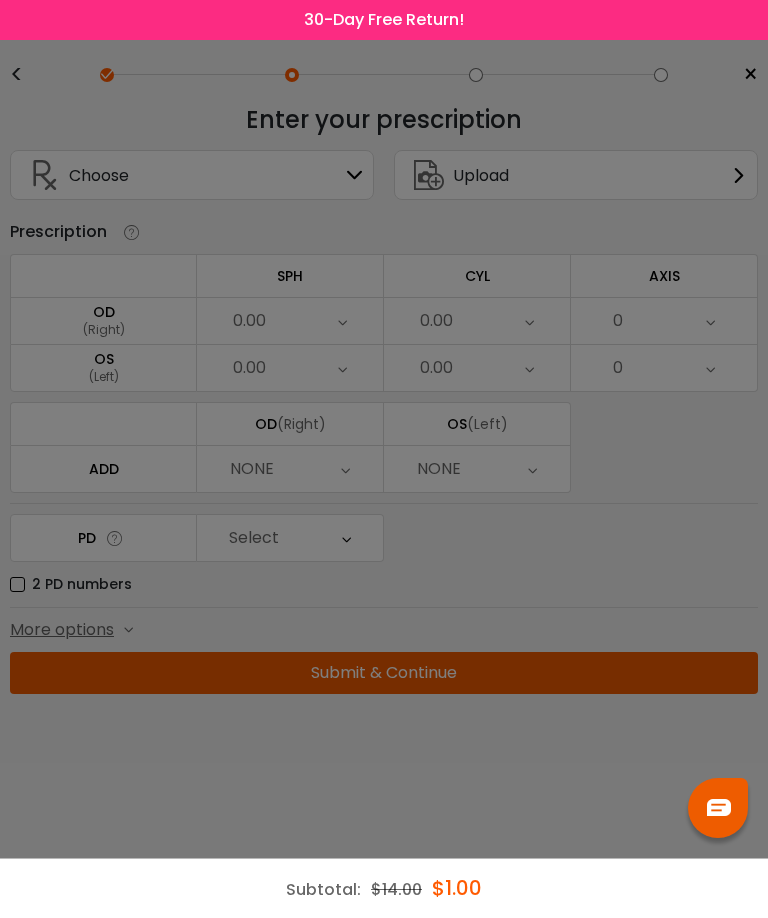 click at bounding box center [384, 459] 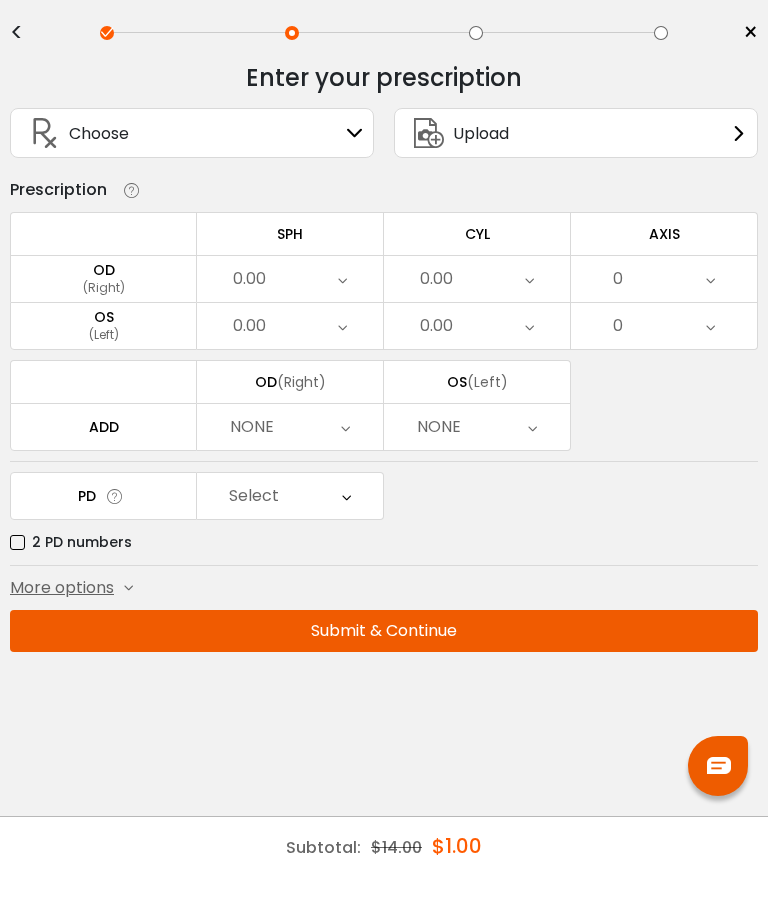 scroll, scrollTop: 0, scrollLeft: 0, axis: both 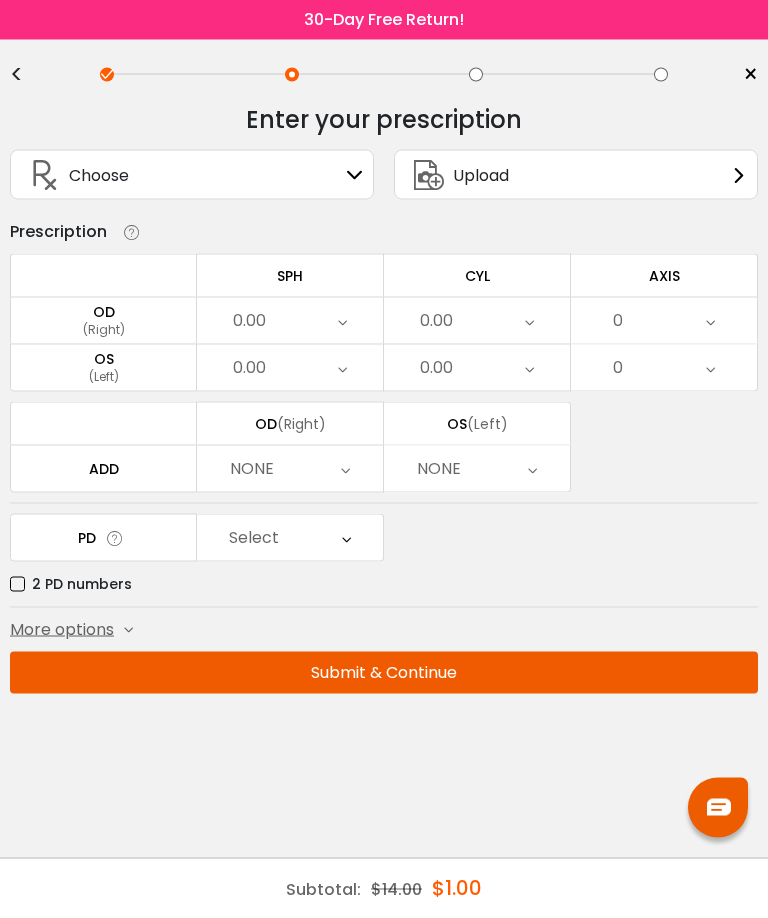 click on "More options" at bounding box center [62, 630] 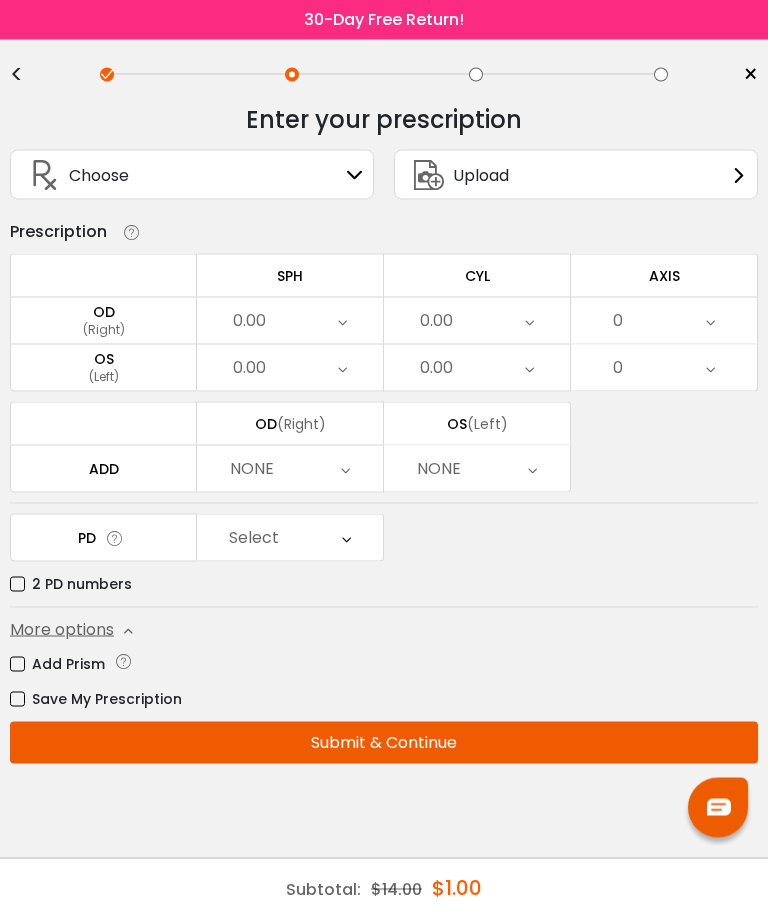 scroll, scrollTop: 0, scrollLeft: 0, axis: both 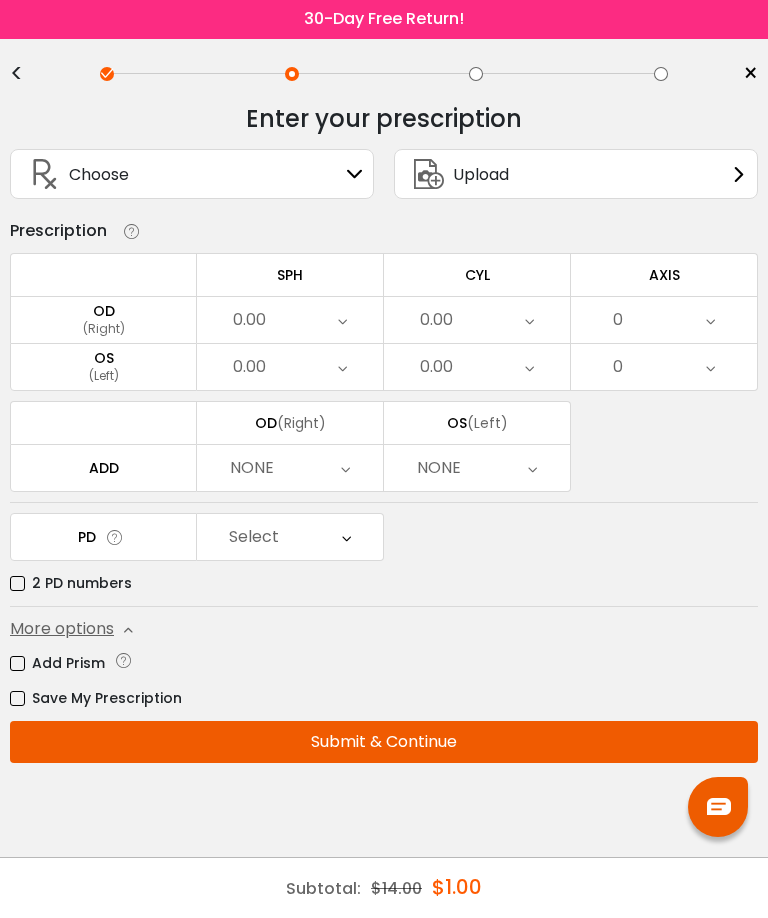 click on "OD  (Right)
OS  (Left)
ADD
NONE
Cancel
ADD OS
Save
Select
+0.50
+0.75
+1.00
+1.25
+1.50
+1.75
+2.00
+2.25
+2.50
+2.75
+3.00
+3.25
+3.50
NONE
Cancel
ADD OS
Save
Select
+0.50" at bounding box center [384, 447] 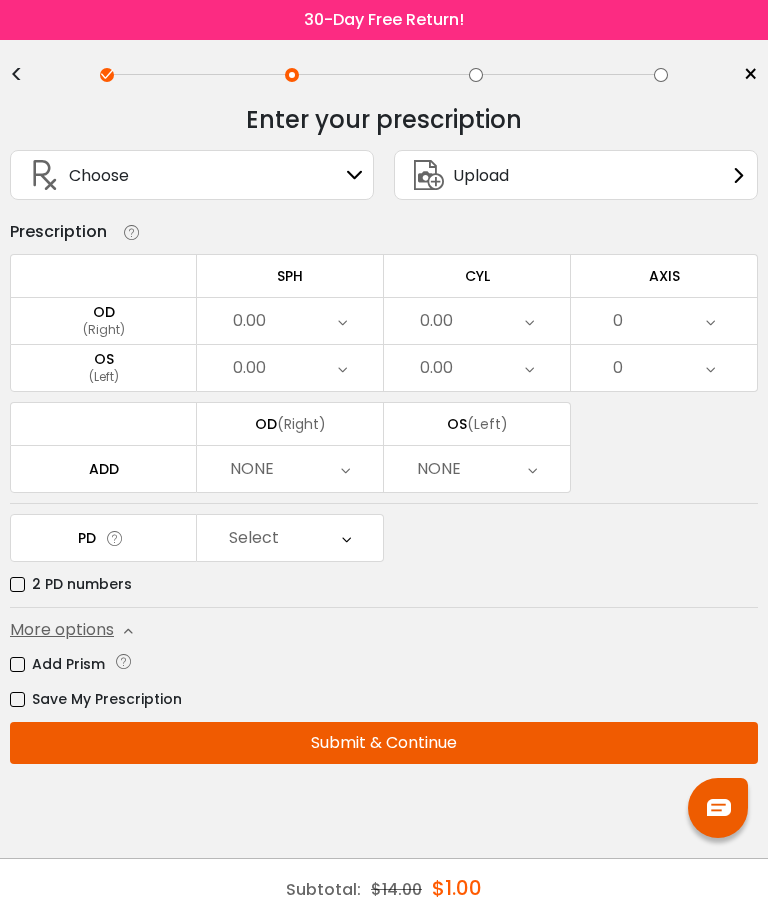 click on "<" at bounding box center [25, 75] 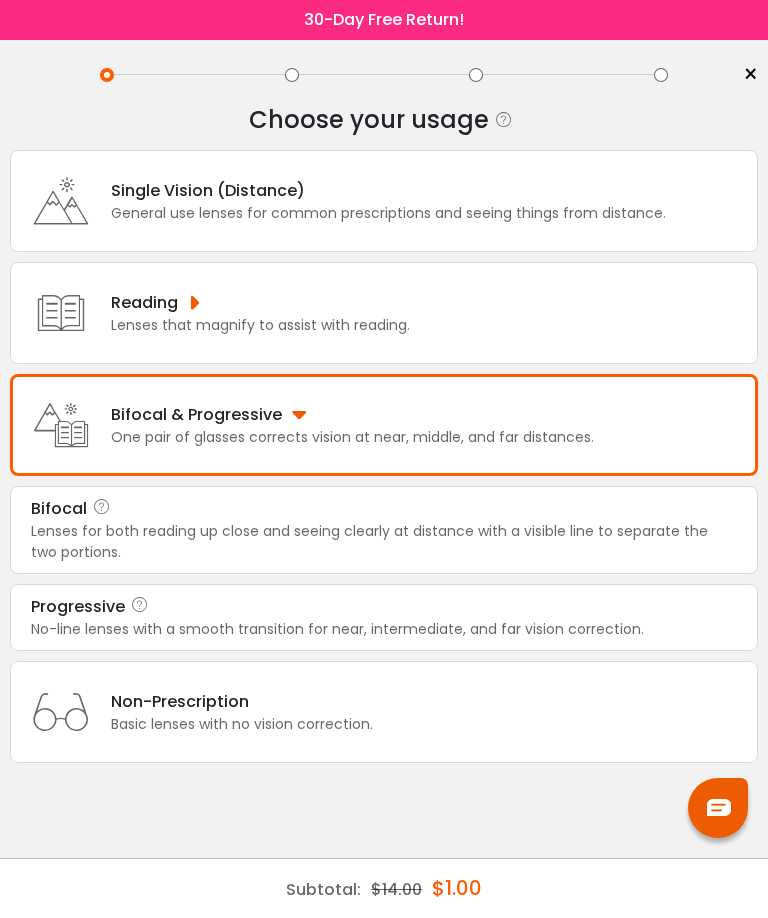 click on "×" at bounding box center [750, 75] 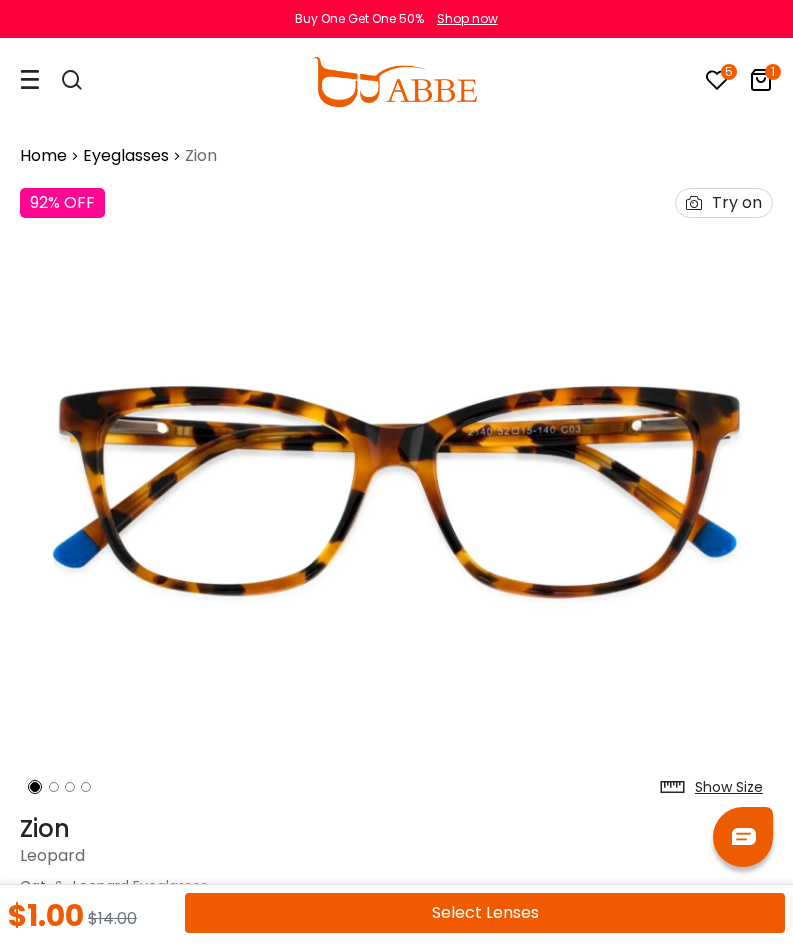 scroll, scrollTop: 4, scrollLeft: 0, axis: vertical 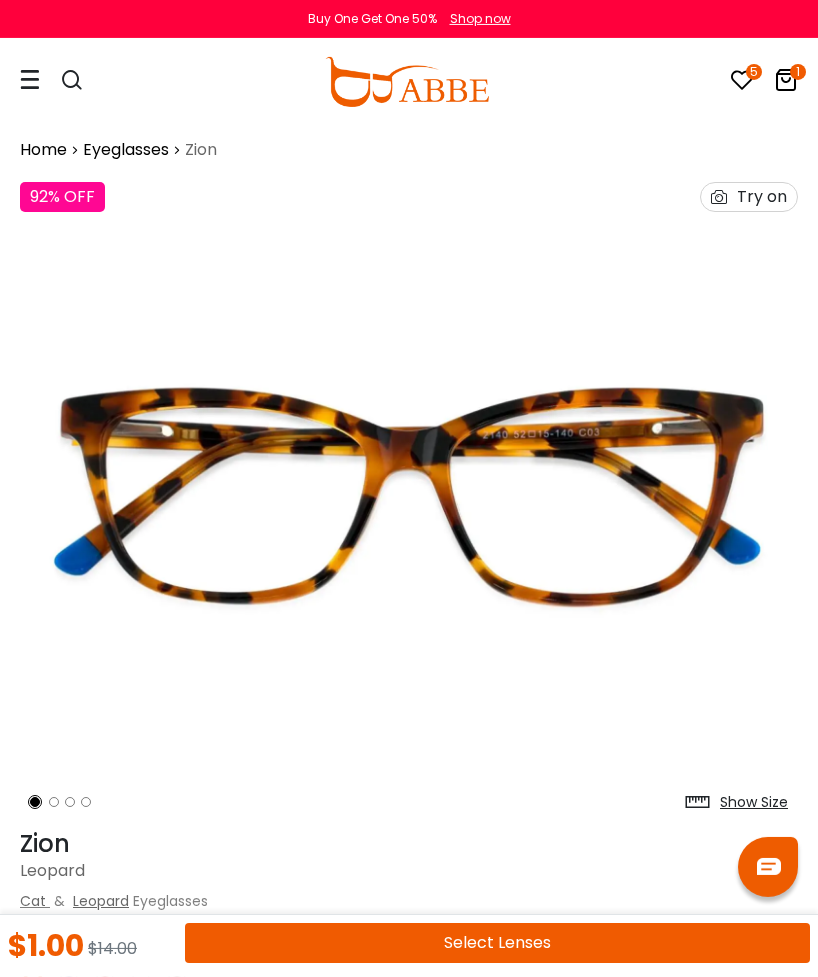 click on "Try on" at bounding box center [762, 197] 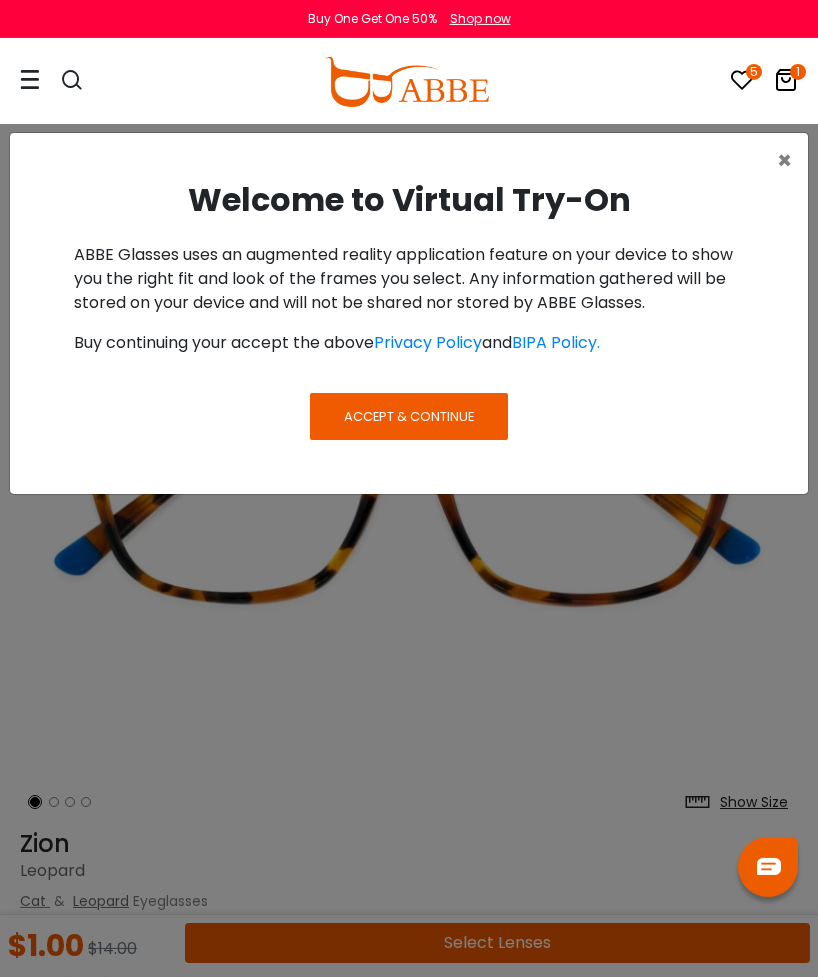 click on "Accept & Continue" at bounding box center [409, 416] 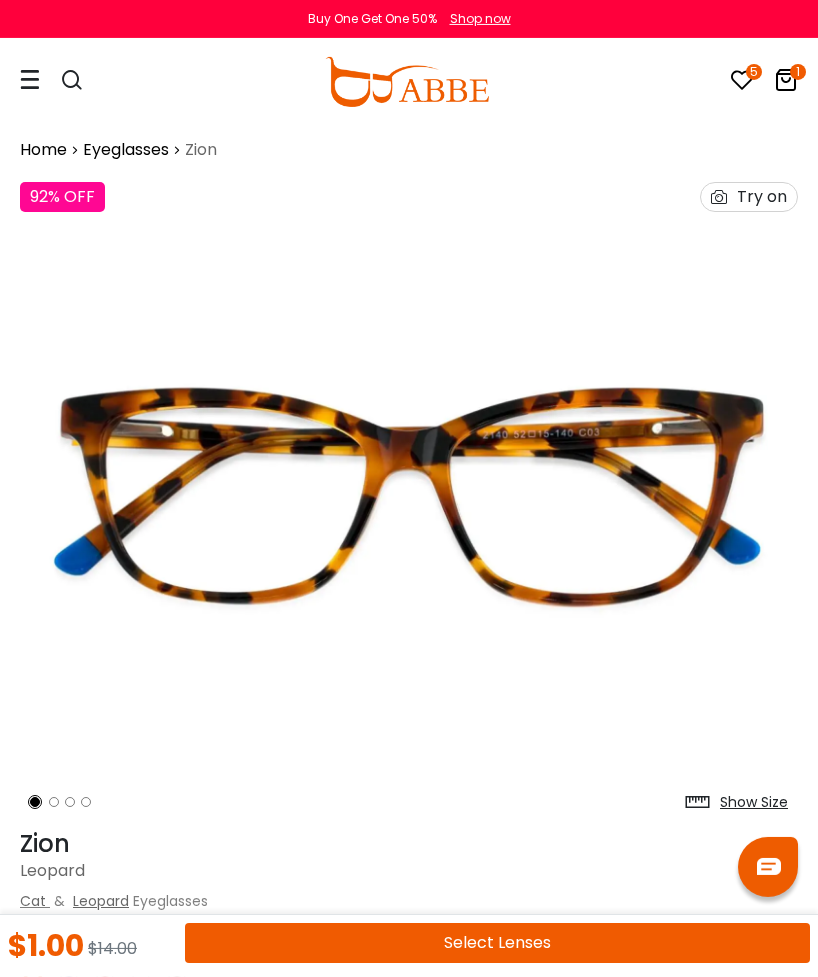 click on "Try on" at bounding box center [762, 197] 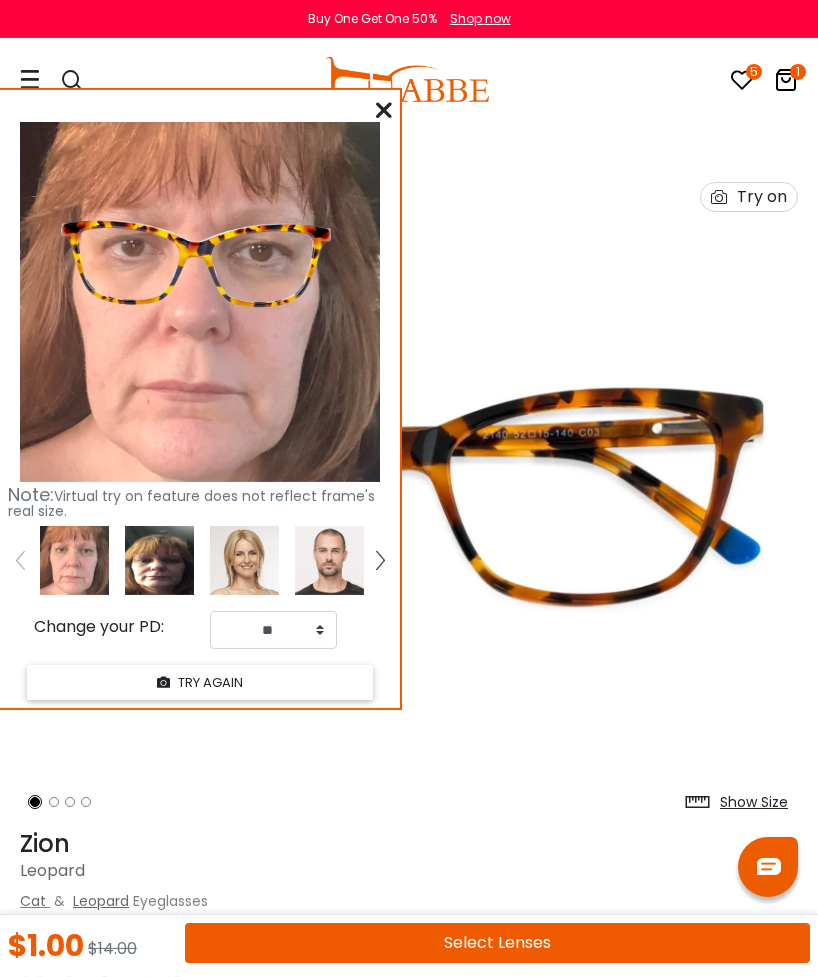 click at bounding box center (380, 560) 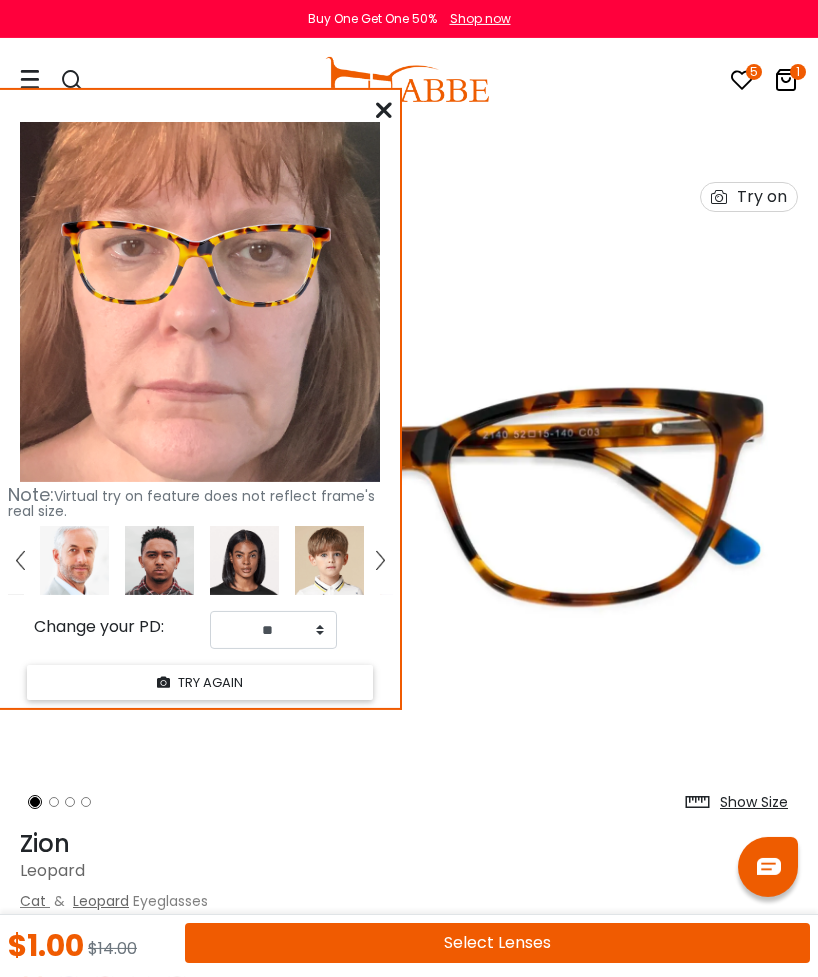 click at bounding box center (20, 560) 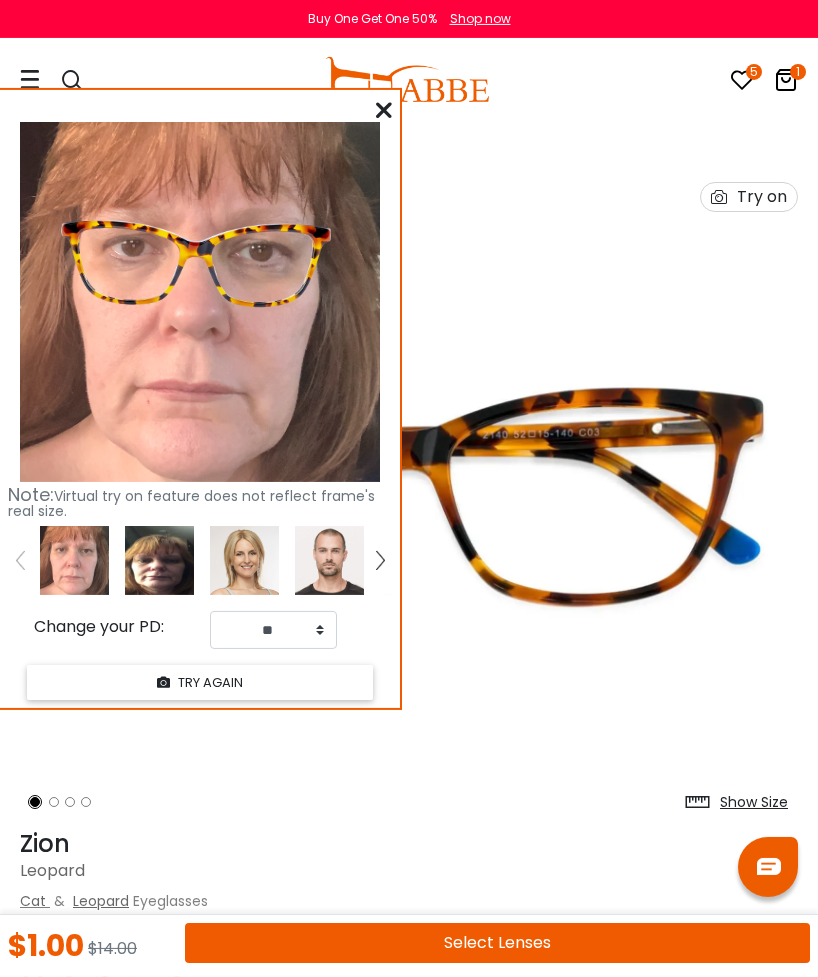 click at bounding box center (20, 560) 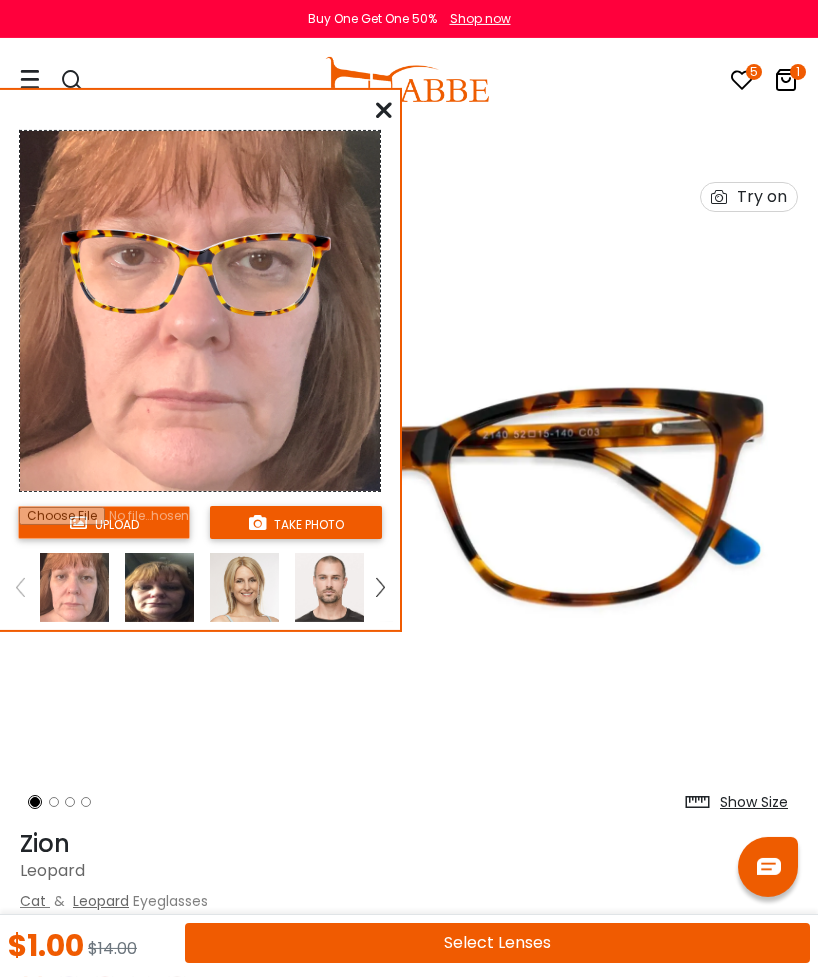 click at bounding box center (104, 522) 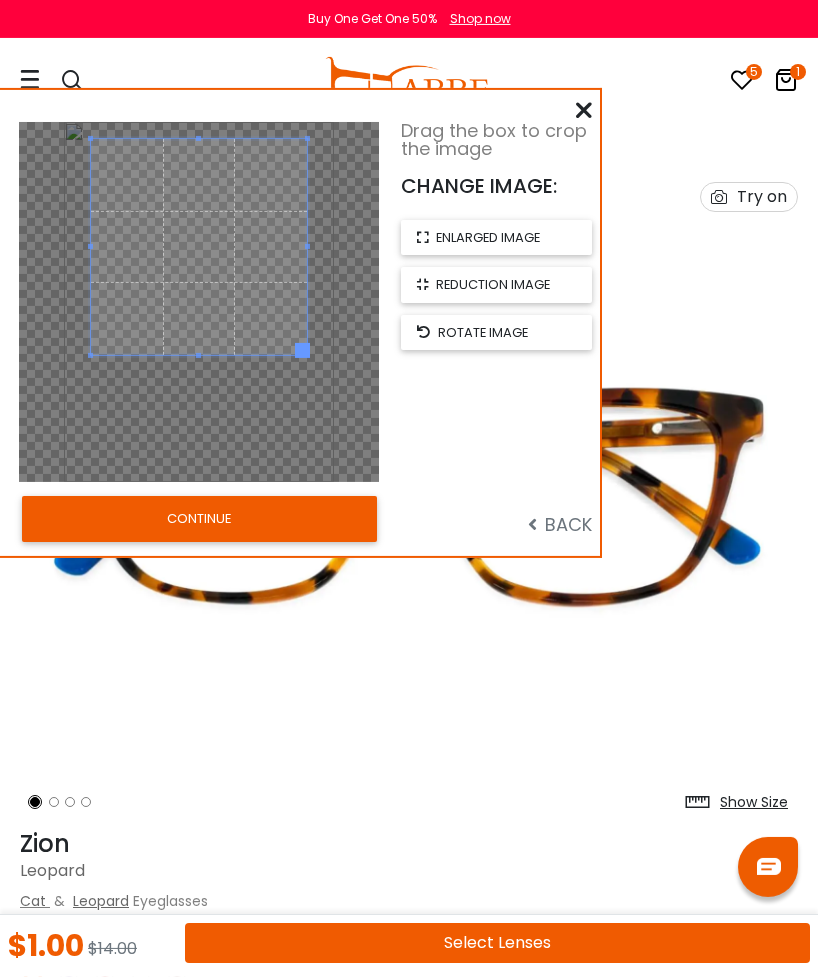 click on "CONTINUE" at bounding box center (199, 519) 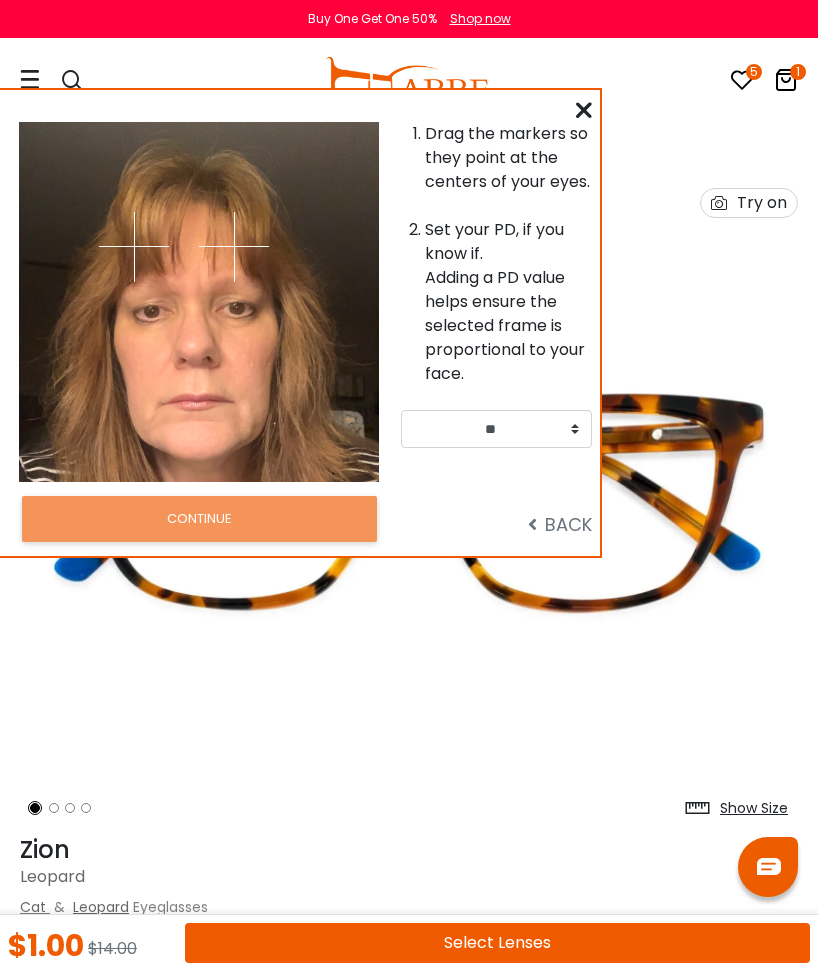 scroll, scrollTop: 0, scrollLeft: 0, axis: both 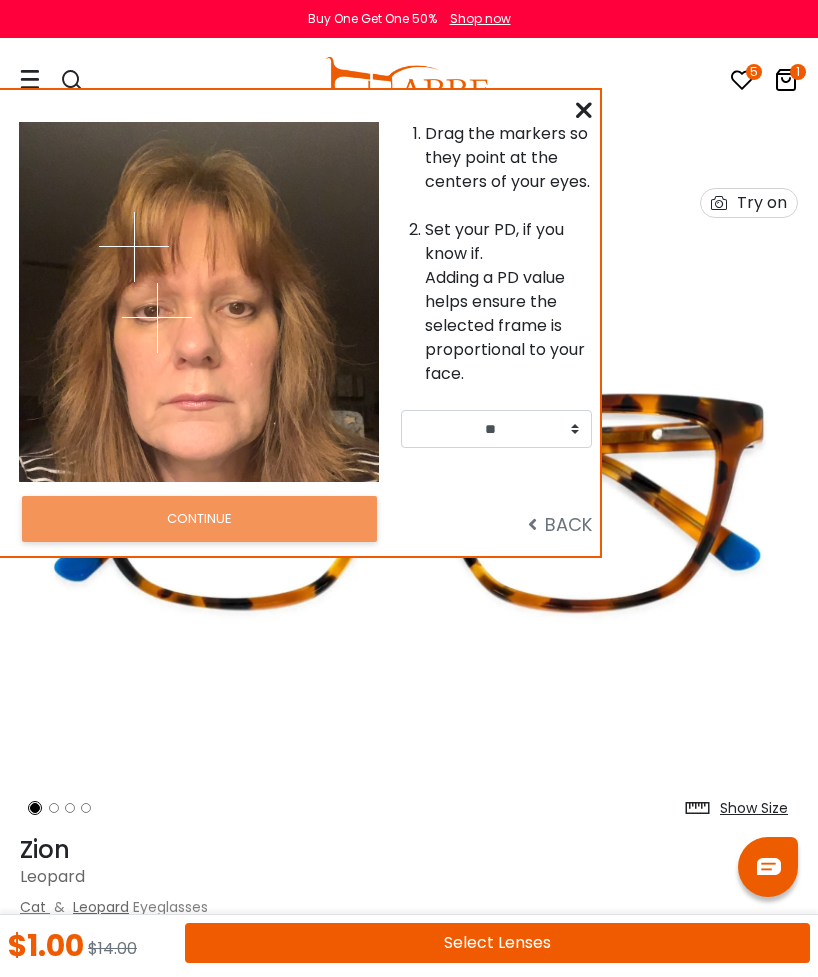 click at bounding box center (157, 318) 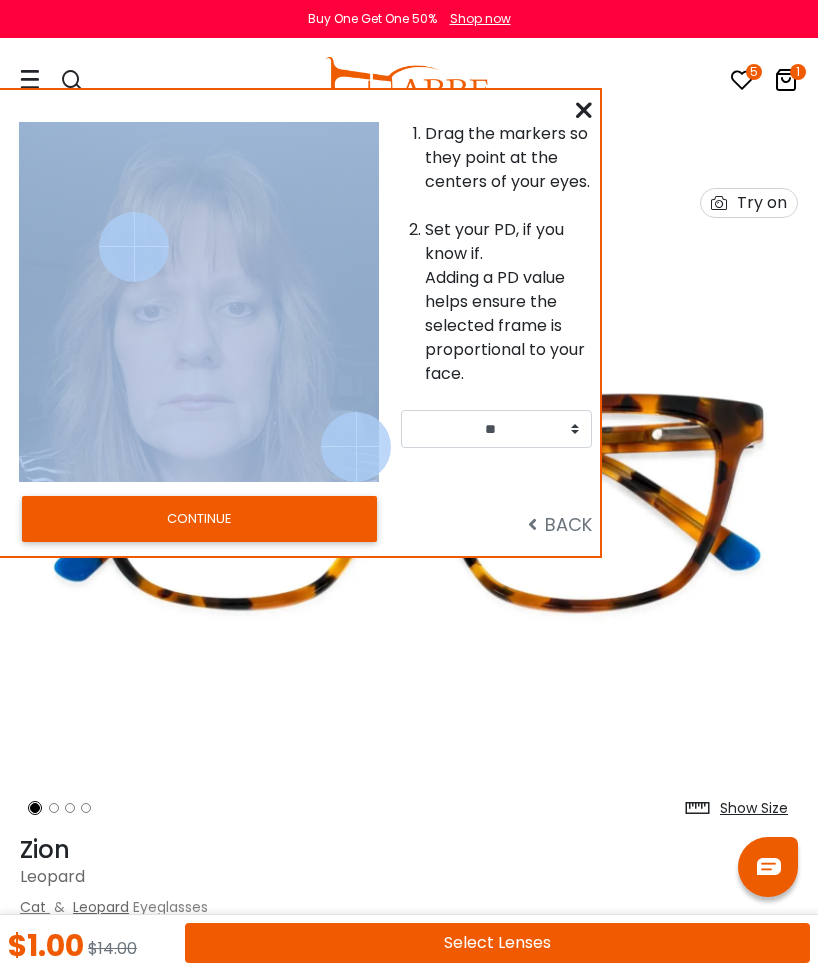 click on "BACK" at bounding box center [501, 519] 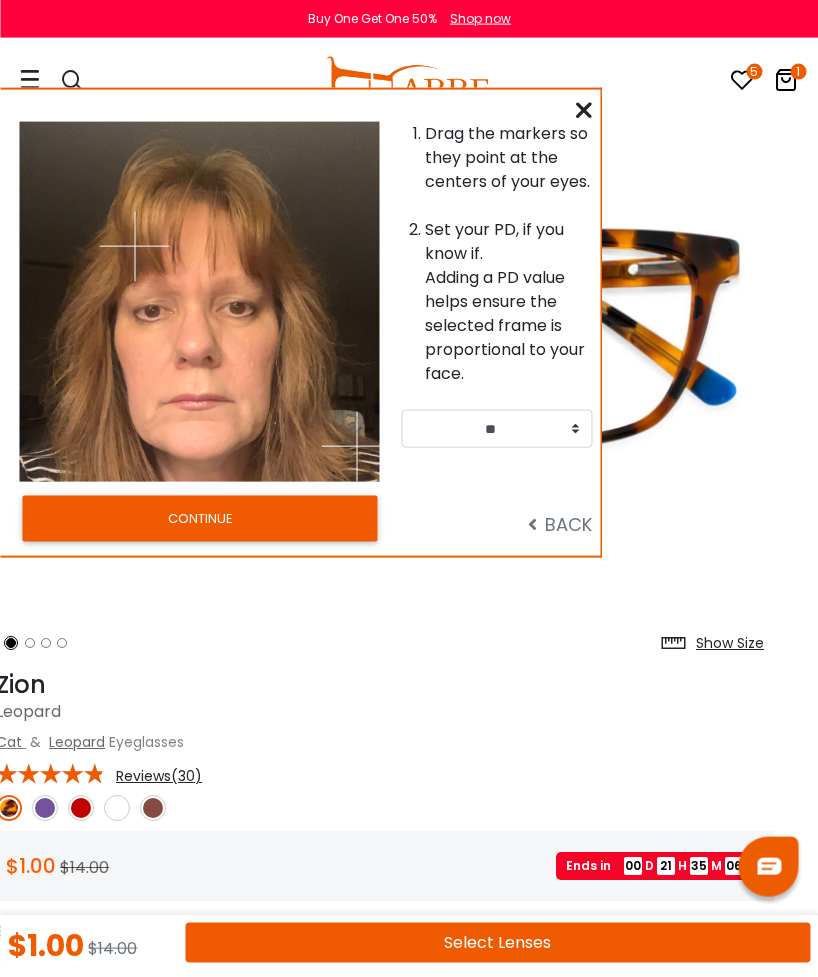 scroll, scrollTop: 166, scrollLeft: 24, axis: both 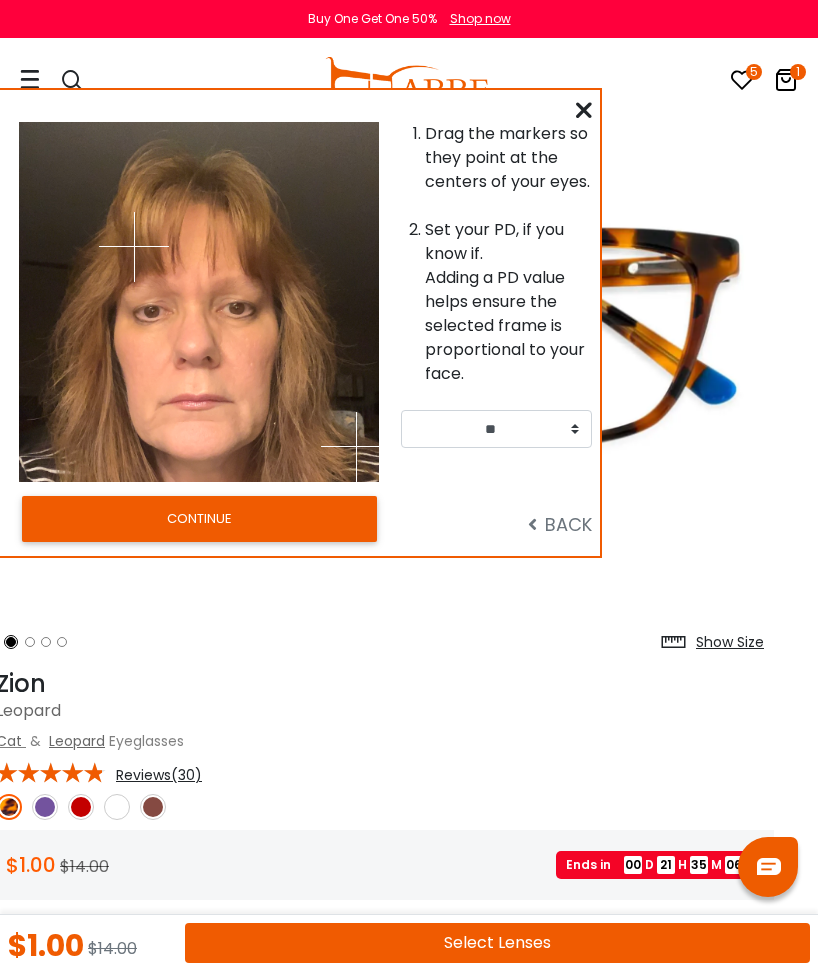 click at bounding box center [289, 302] 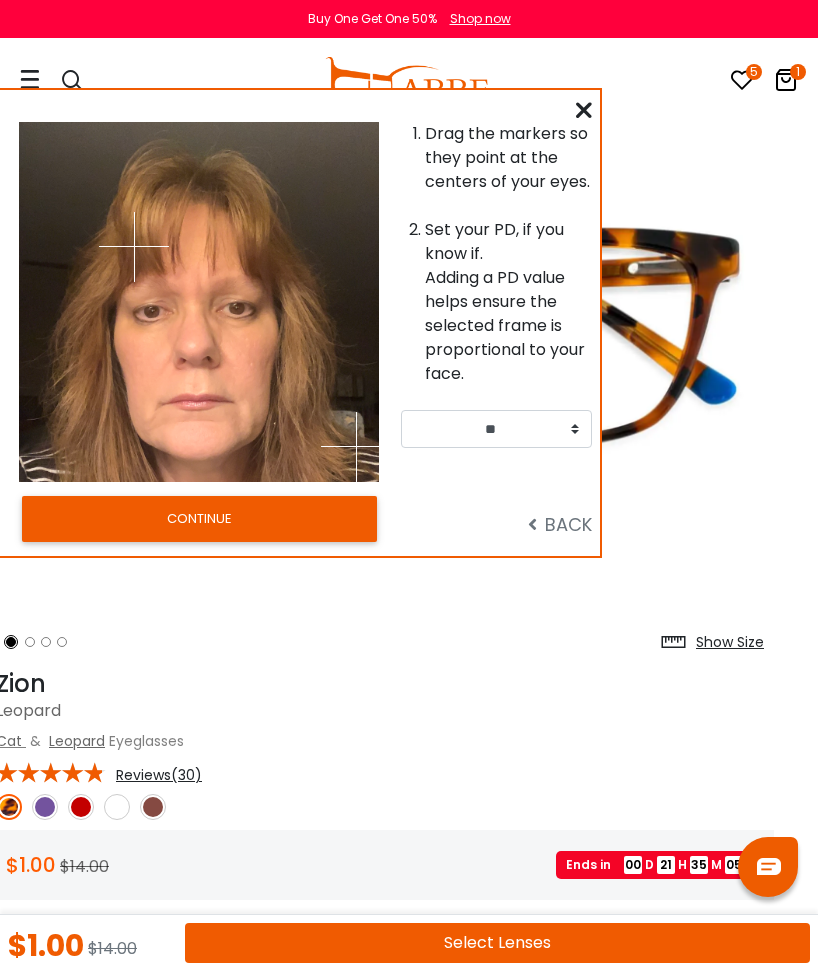 click at bounding box center [109, 302] 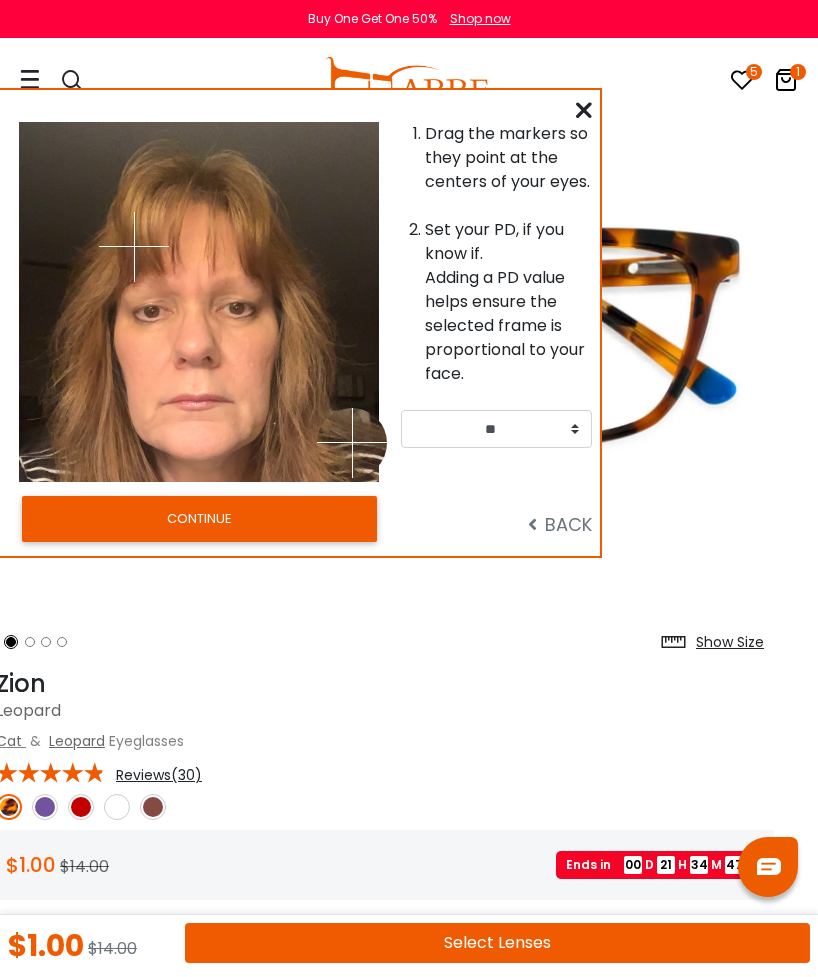 click at bounding box center (352, 443) 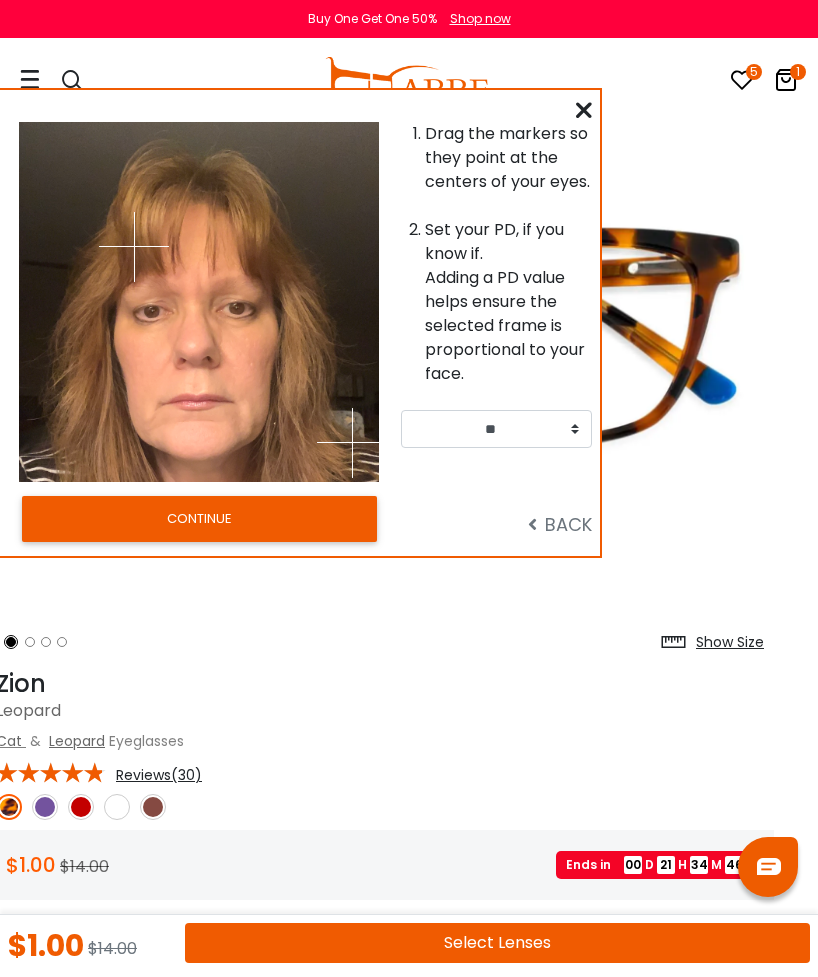 click at bounding box center [289, 302] 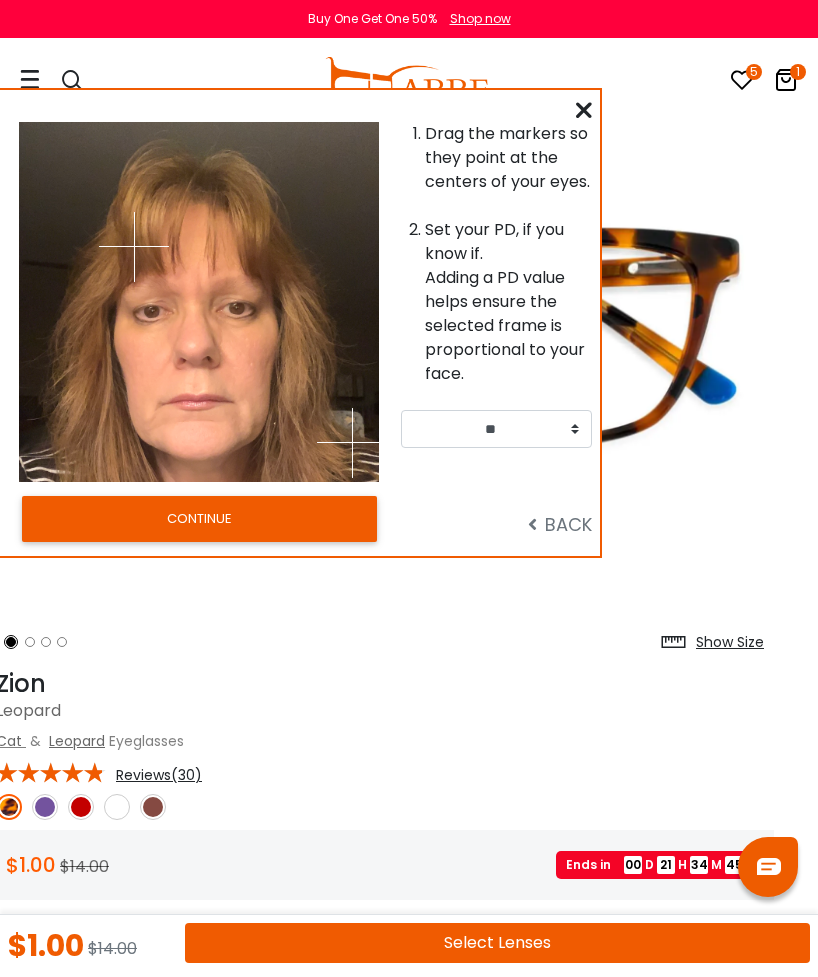 click at bounding box center [352, 443] 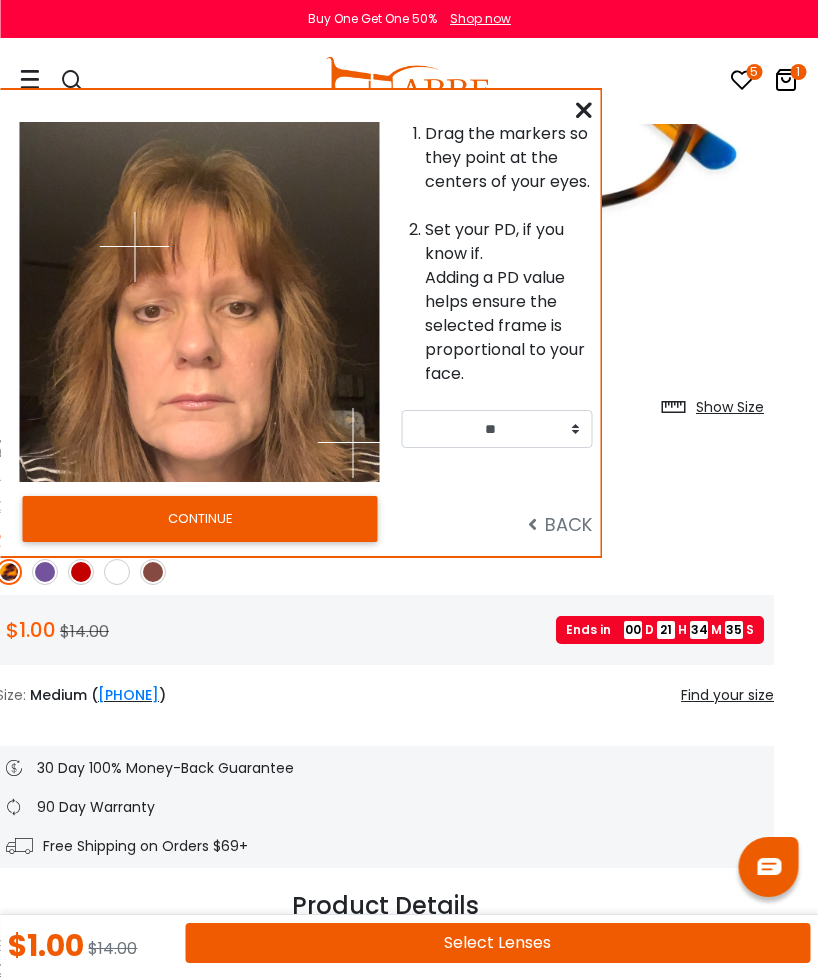 scroll, scrollTop: 402, scrollLeft: 24, axis: both 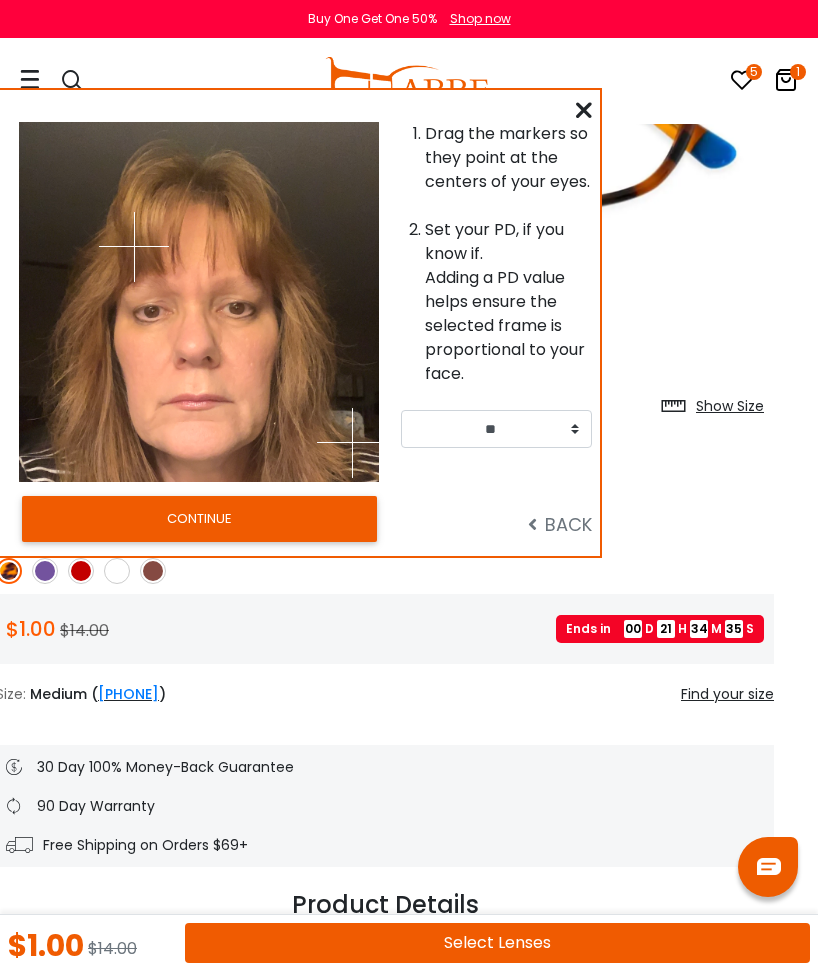 click on "BACK" at bounding box center [560, 524] 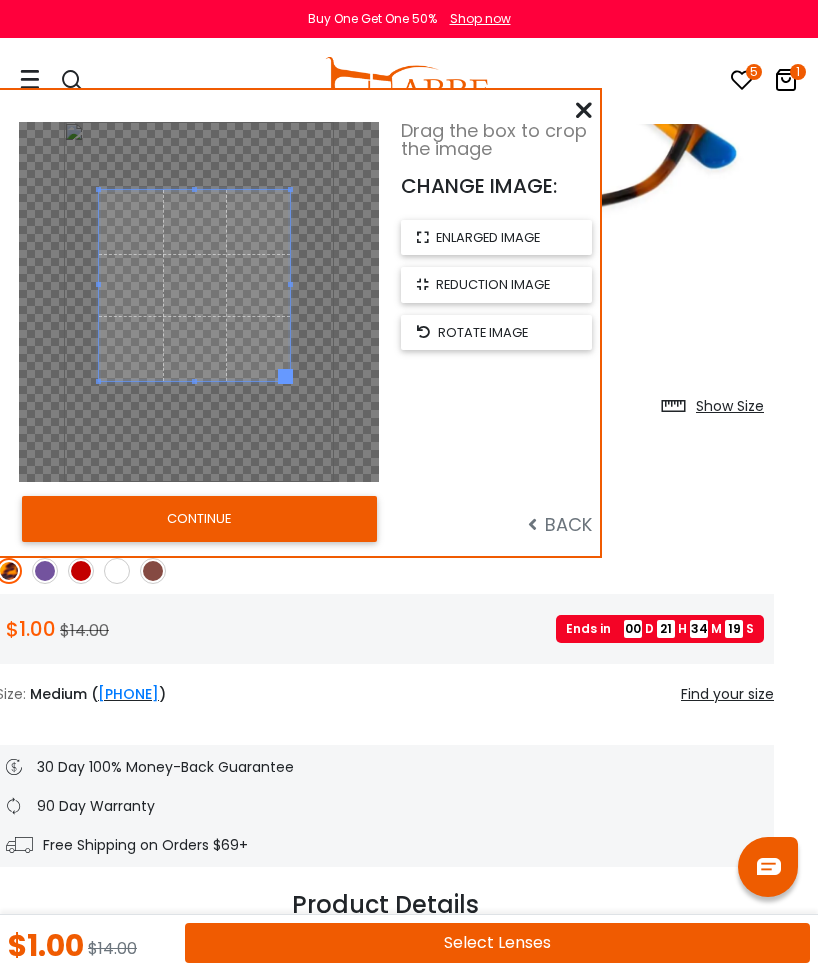 click on "CONTINUE" at bounding box center [199, 519] 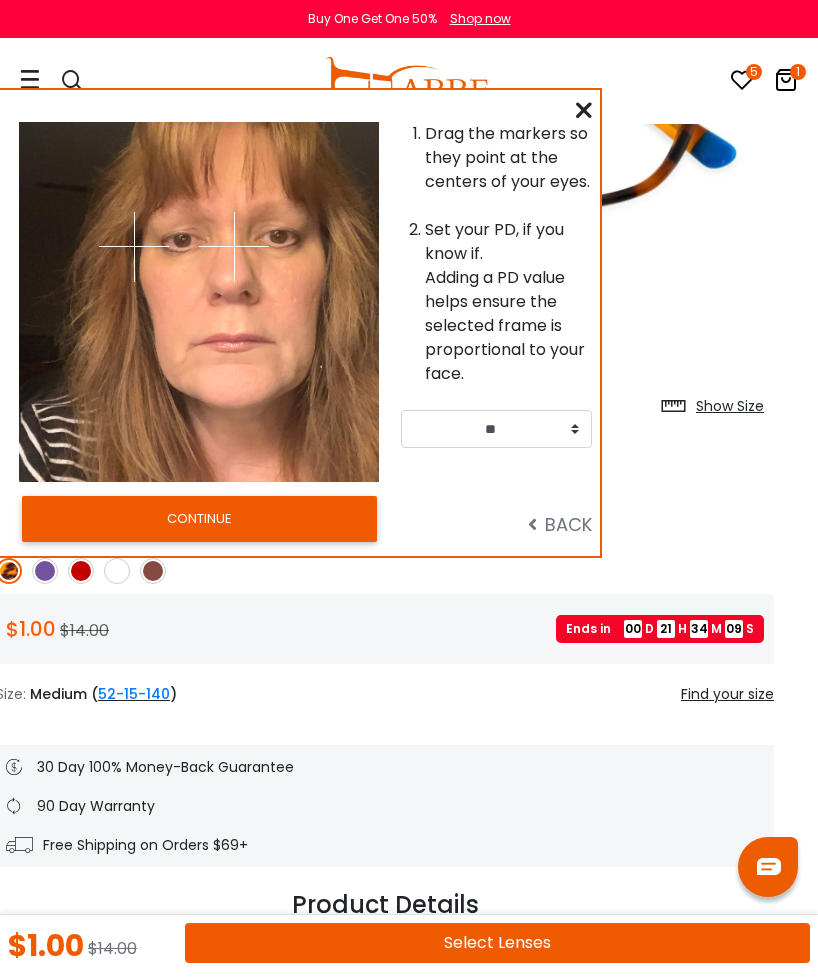 scroll, scrollTop: 0, scrollLeft: 0, axis: both 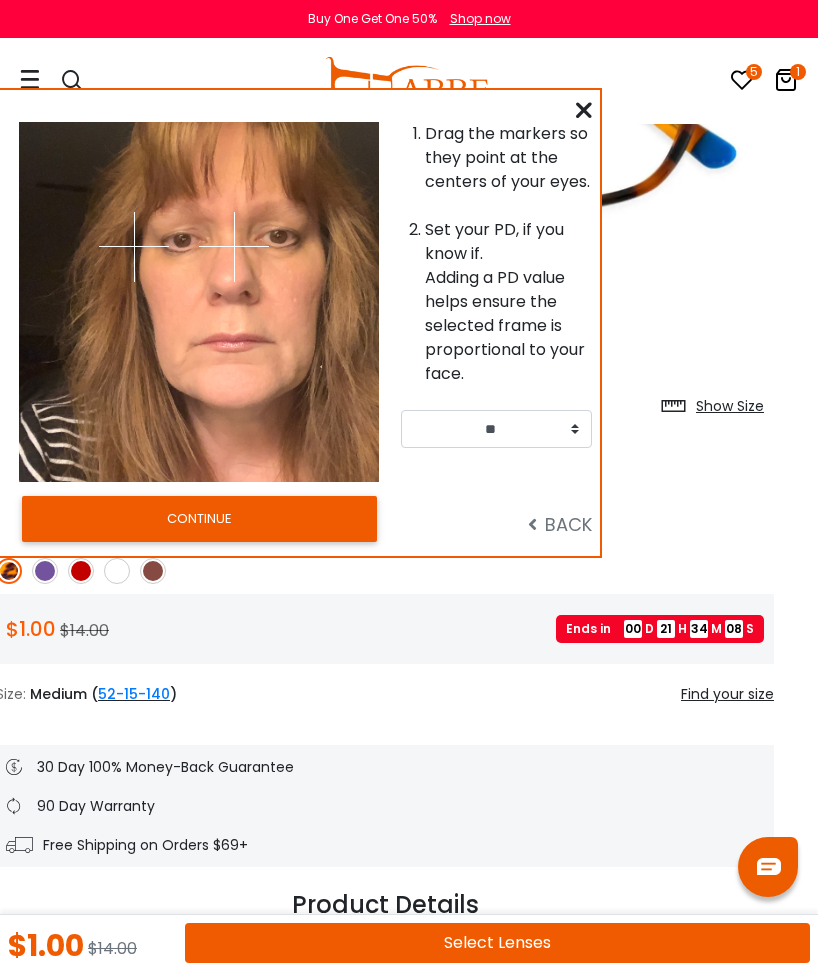 click on "BACK" at bounding box center (560, 524) 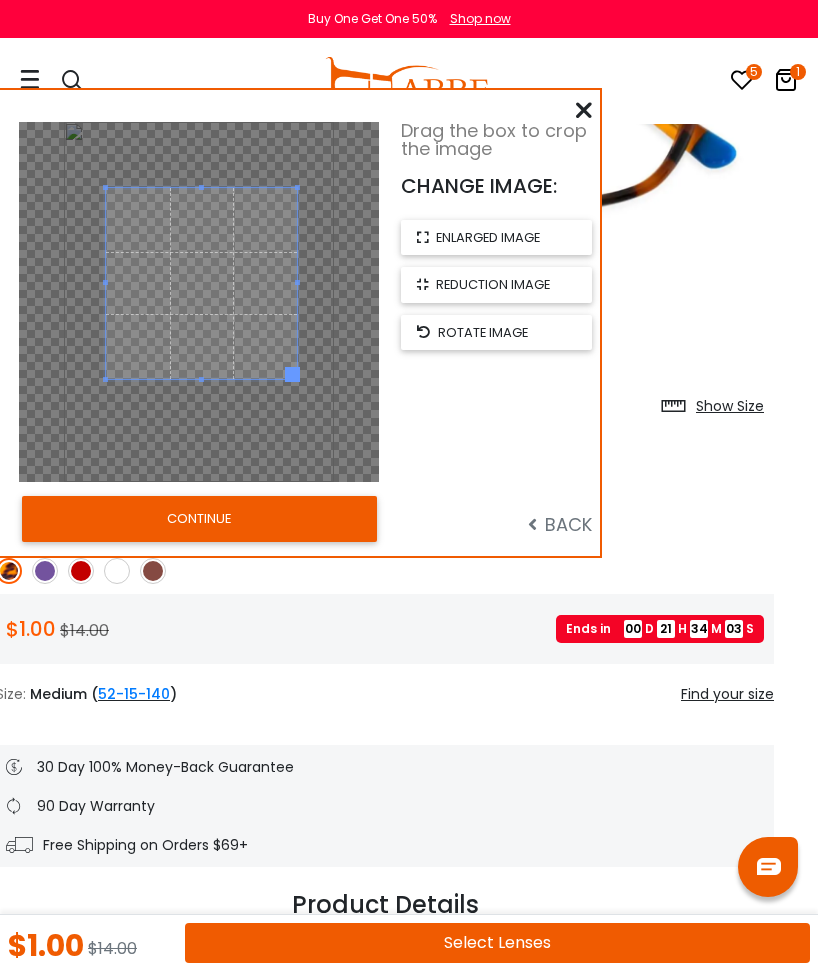 click on "CONTINUE" at bounding box center (199, 519) 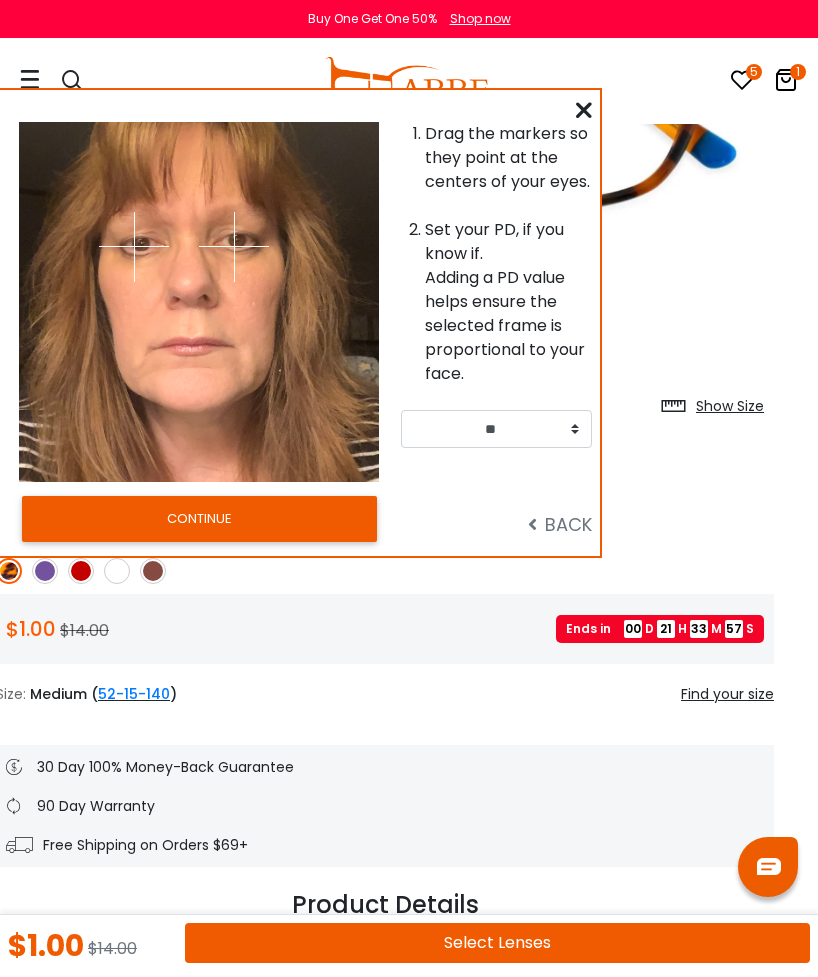click on "CONTINUE" at bounding box center (199, 519) 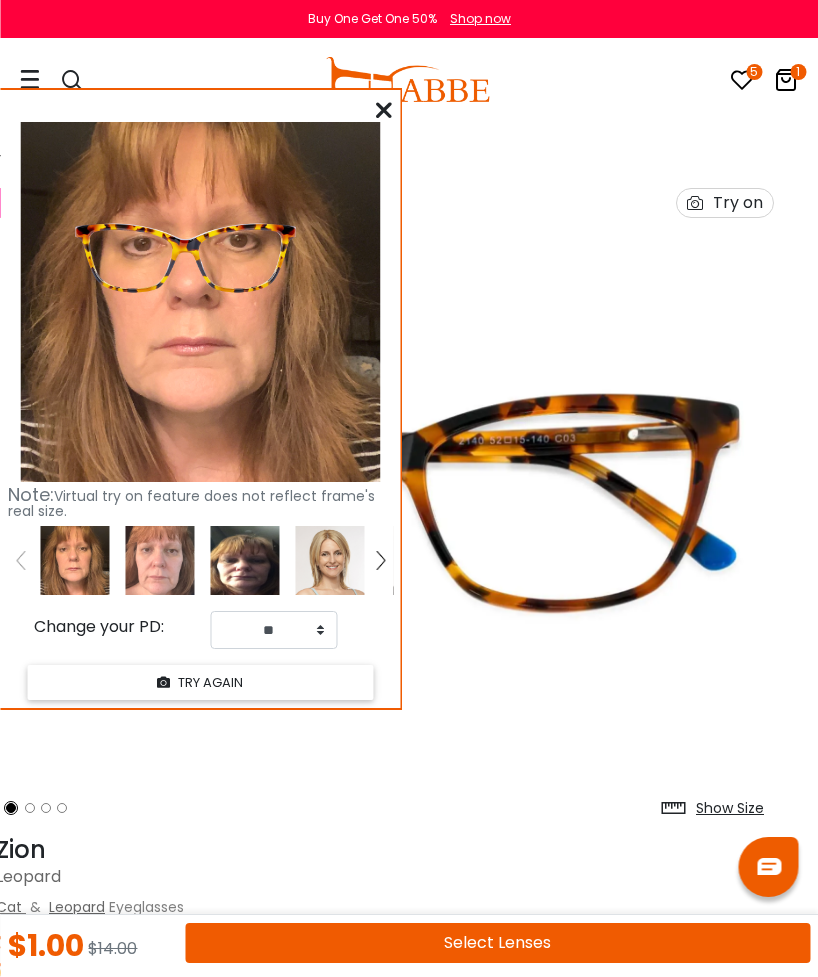 scroll, scrollTop: 0, scrollLeft: 24, axis: horizontal 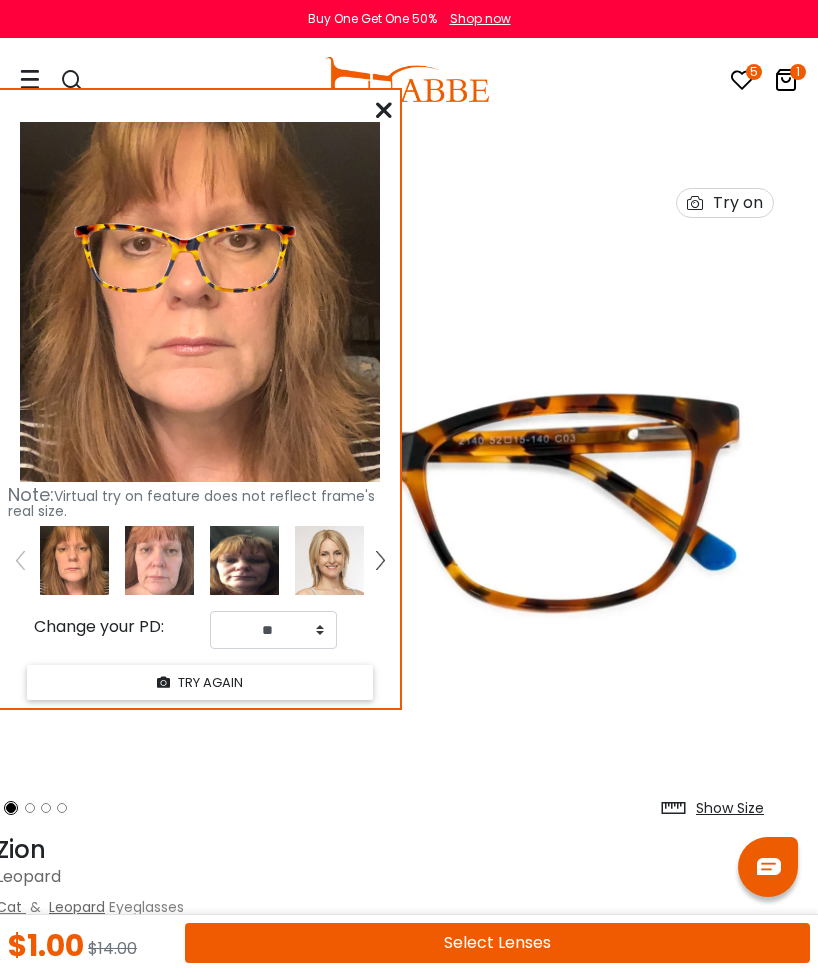 click at bounding box center [384, 110] 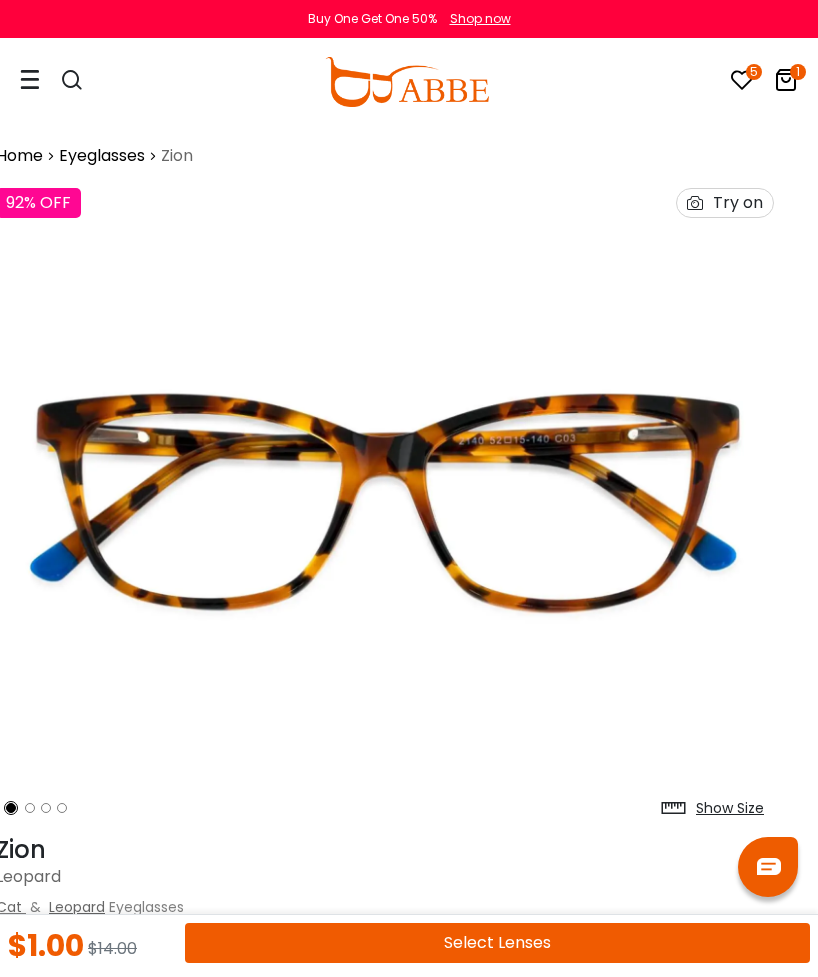 click at bounding box center (742, 80) 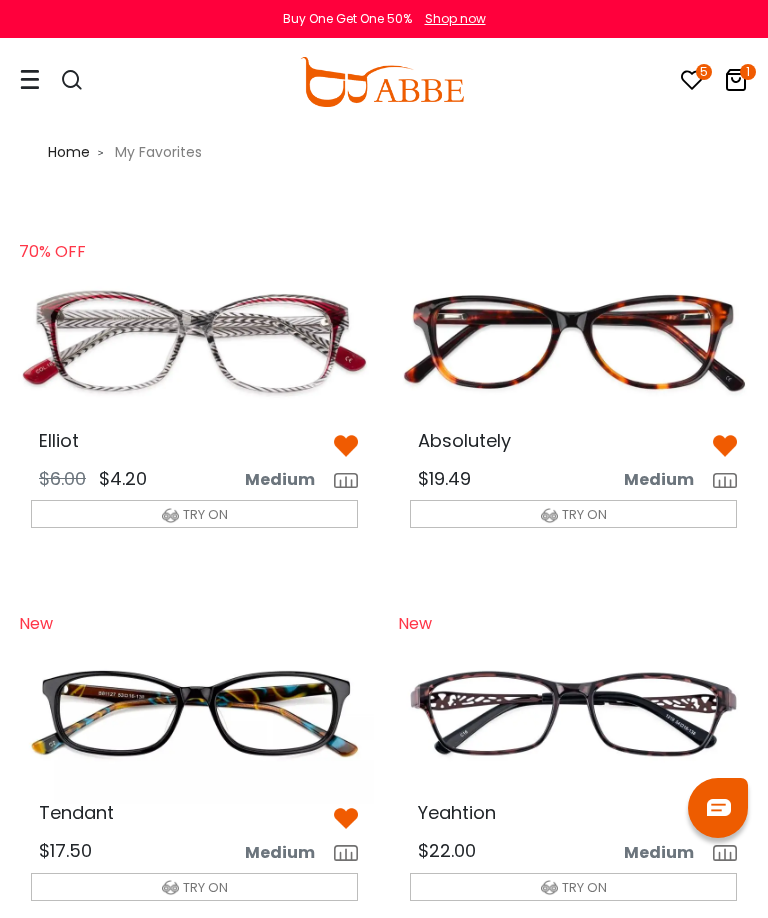 scroll, scrollTop: 0, scrollLeft: 0, axis: both 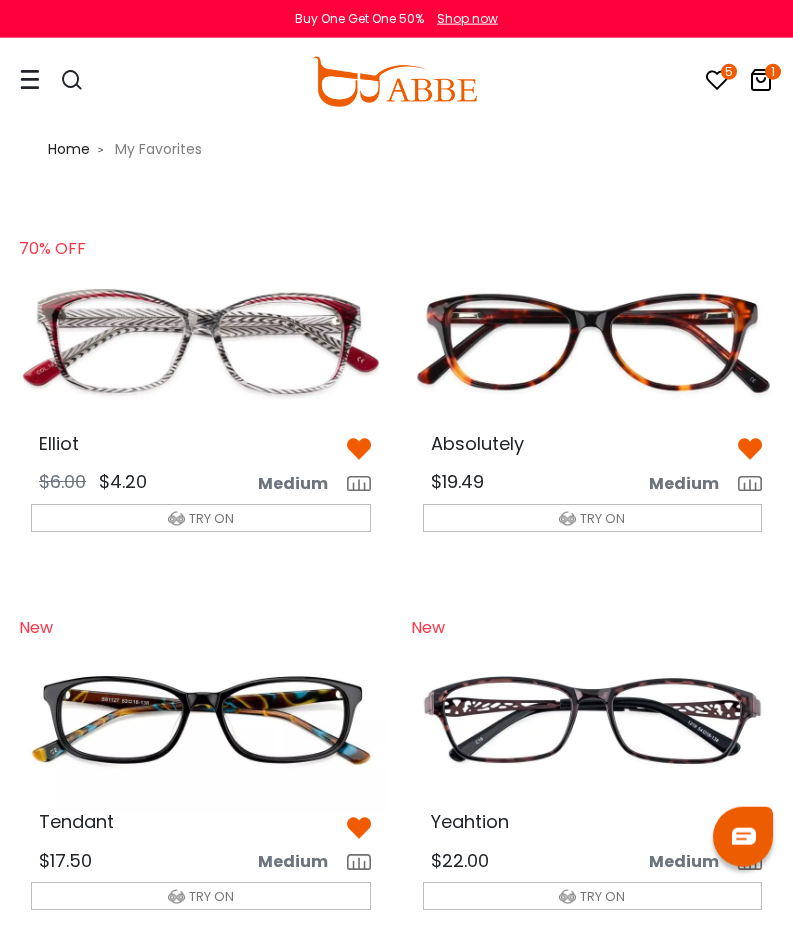 click at bounding box center (593, 721) 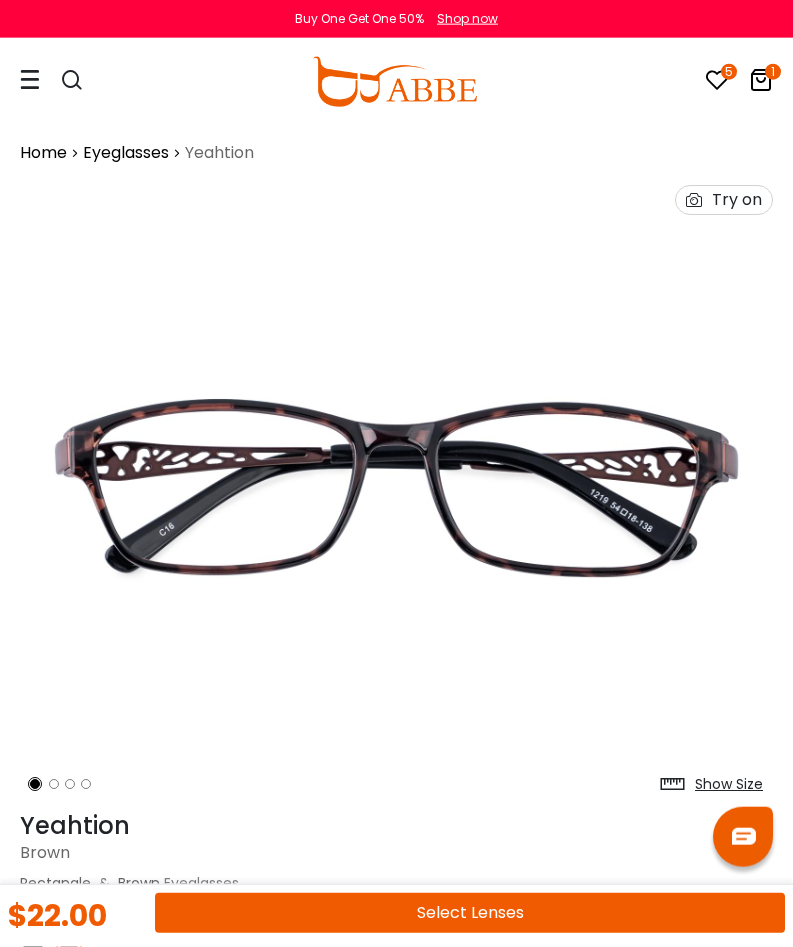 scroll, scrollTop: 0, scrollLeft: 0, axis: both 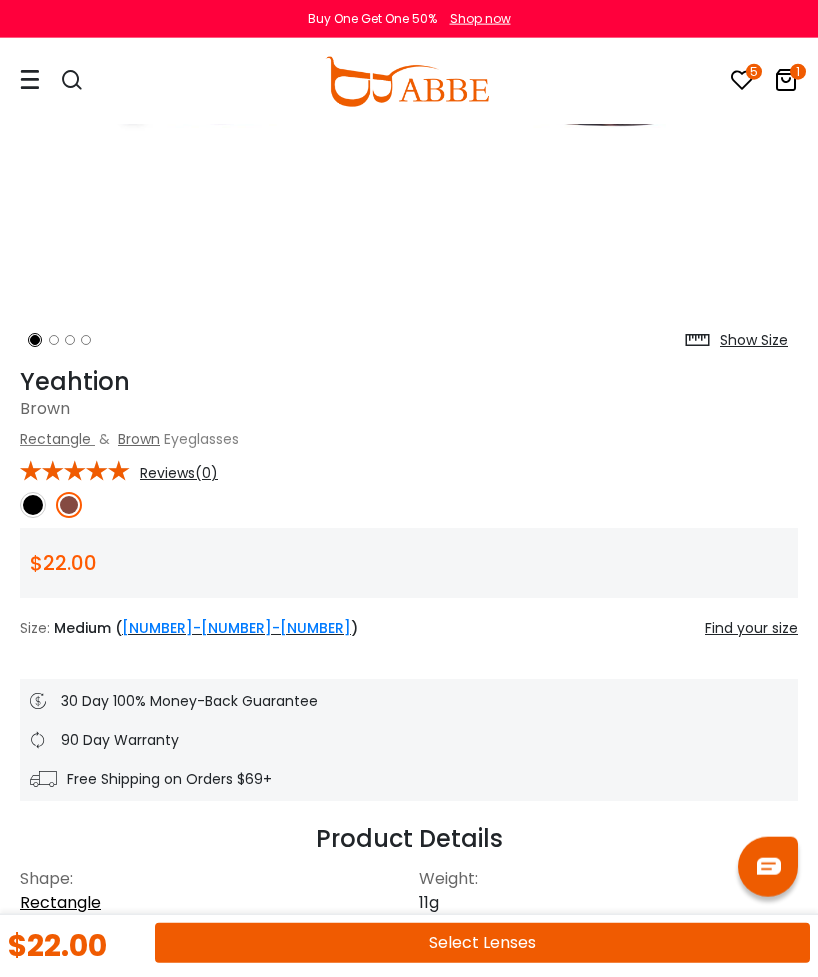 click at bounding box center (742, 80) 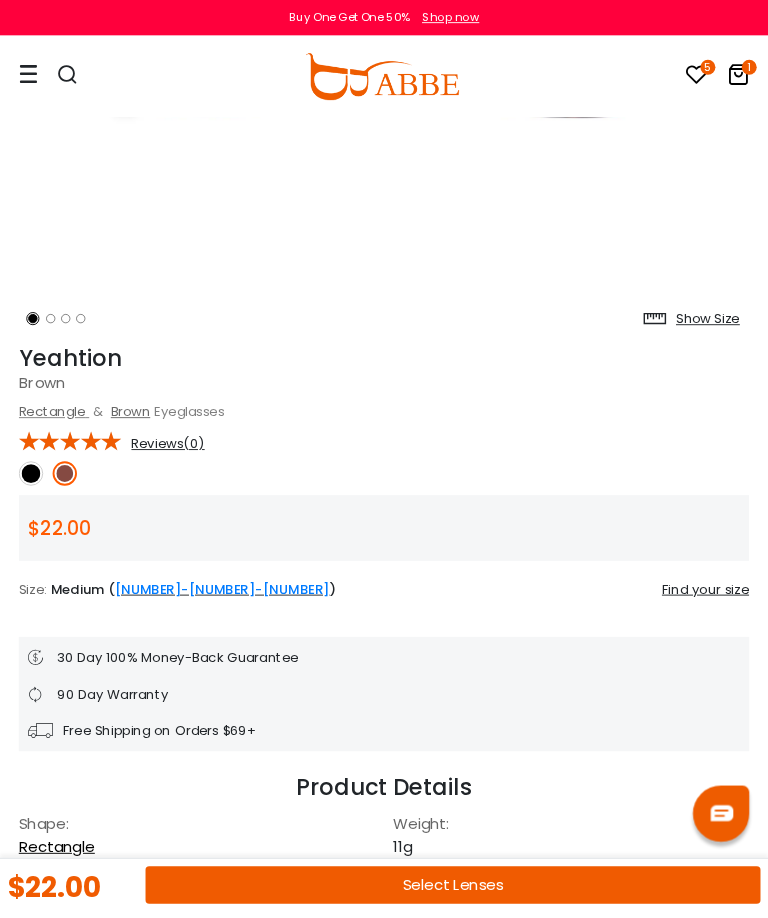 scroll, scrollTop: 487, scrollLeft: 1, axis: both 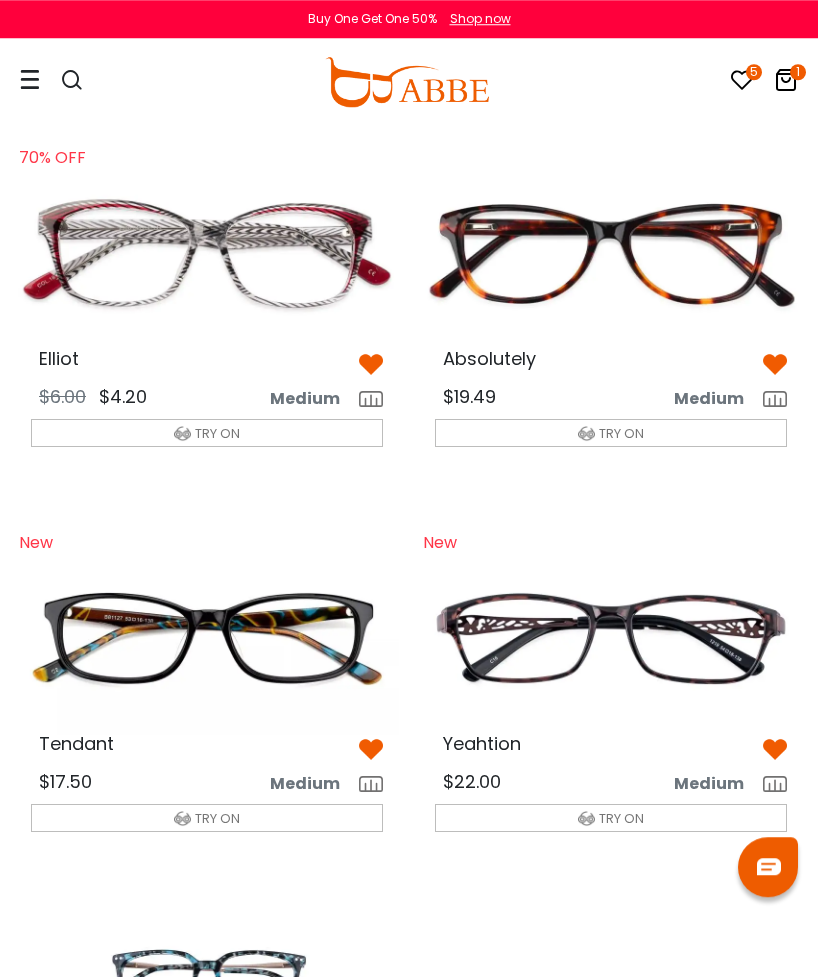 click at bounding box center [611, 254] 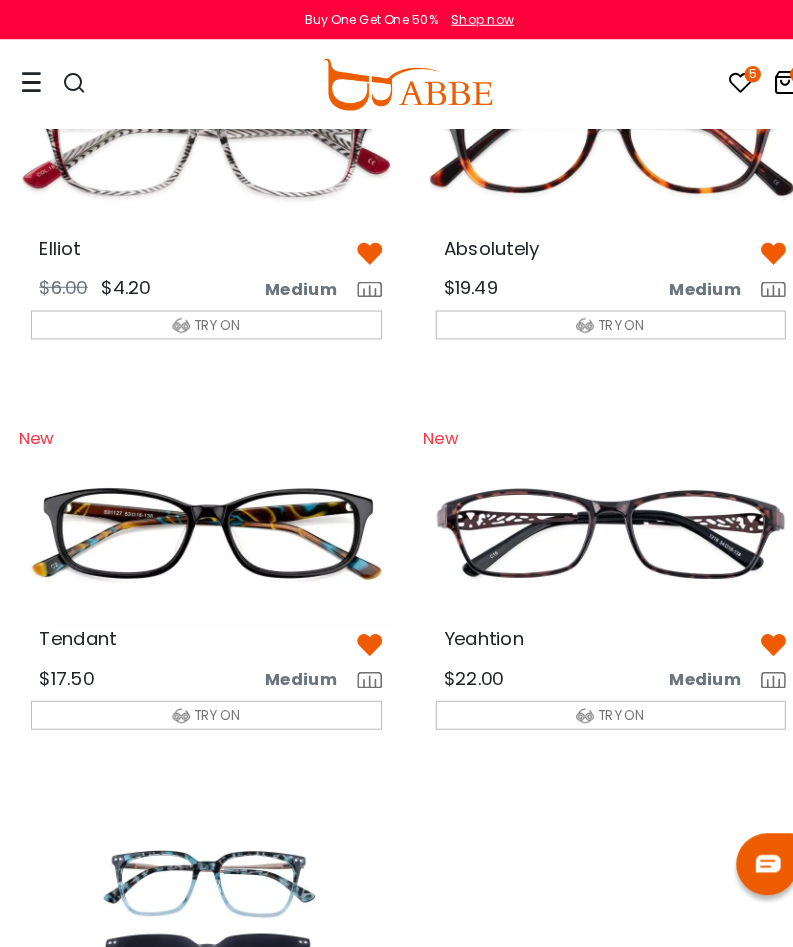 scroll, scrollTop: 209, scrollLeft: 0, axis: vertical 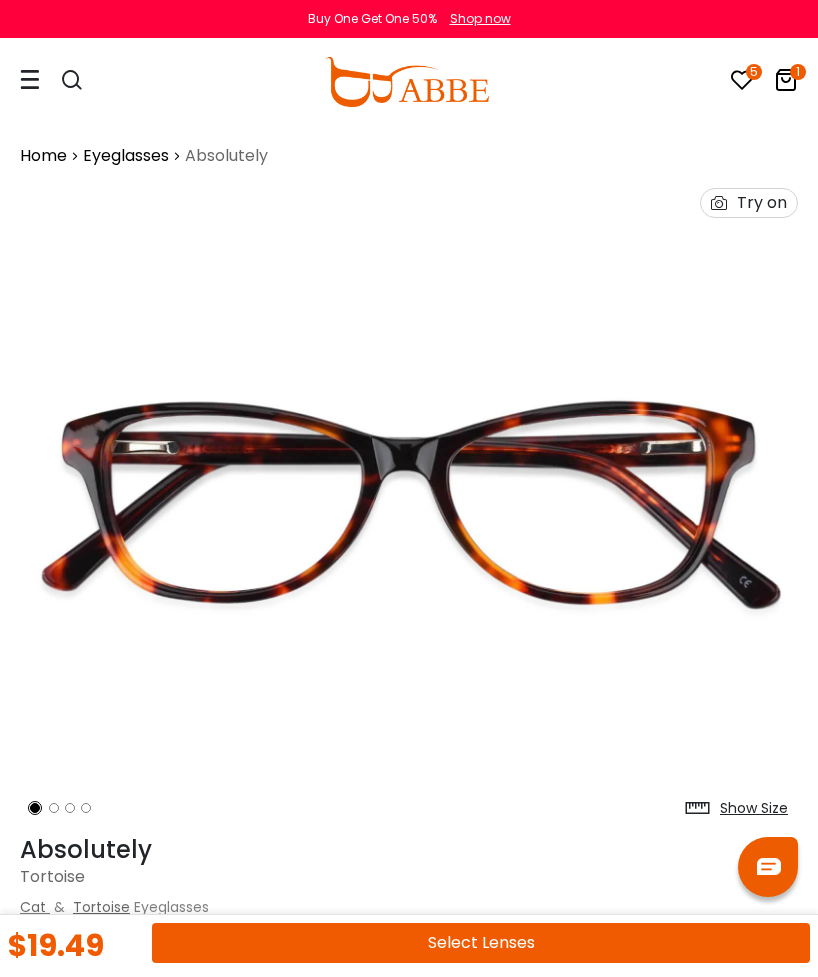 click on "Try on" at bounding box center (762, 203) 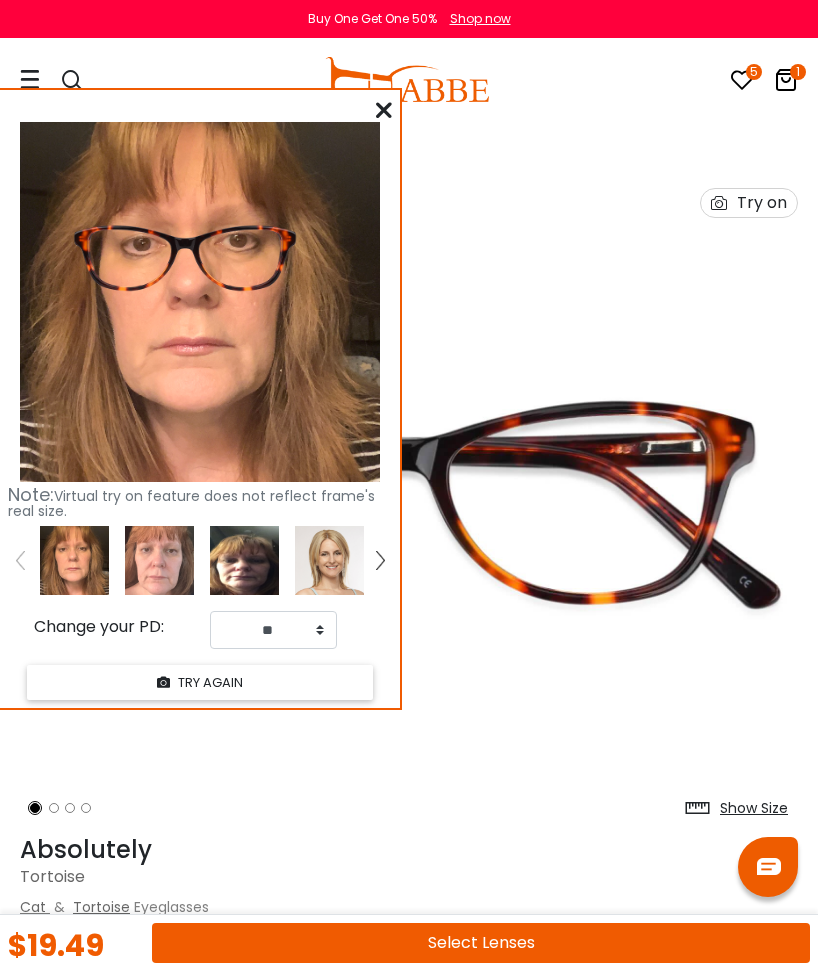 click on "TRY AGAIN" at bounding box center [200, 682] 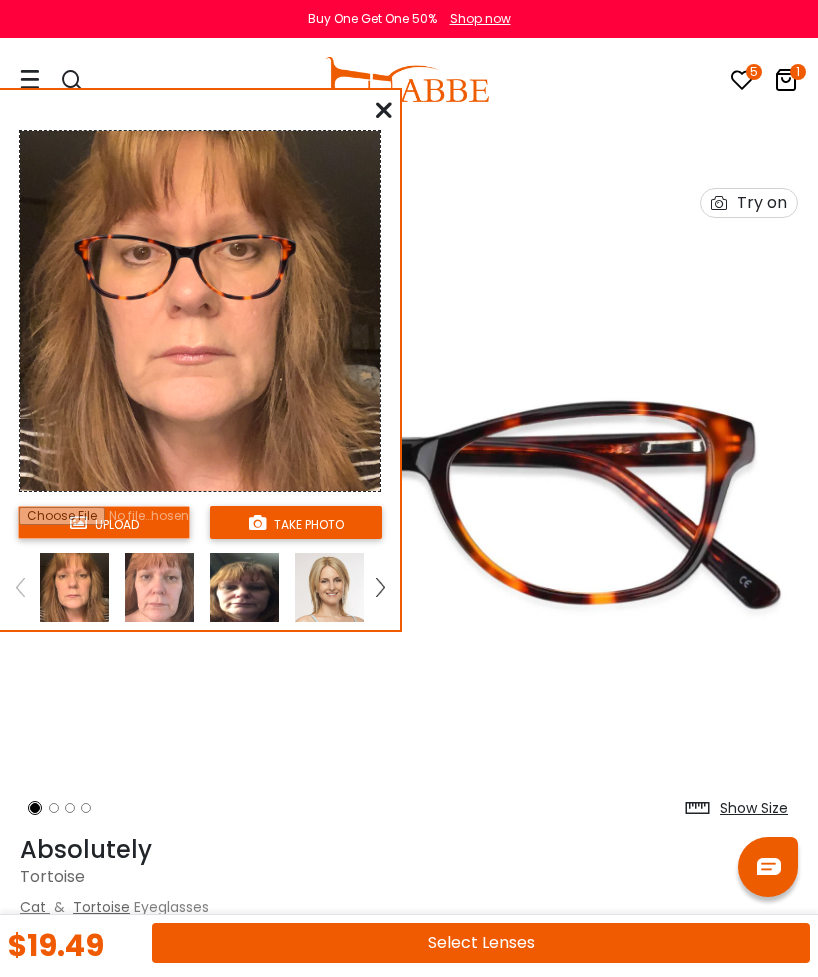 click at bounding box center [74, 587] 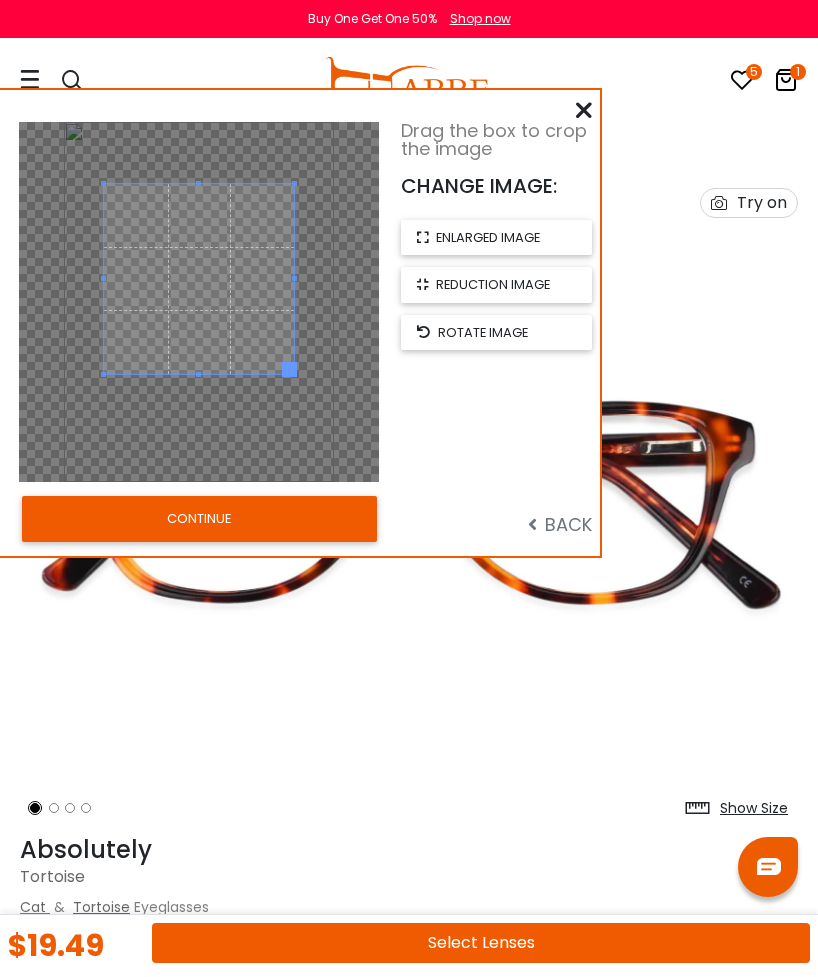 click on "CONTINUE" at bounding box center (199, 519) 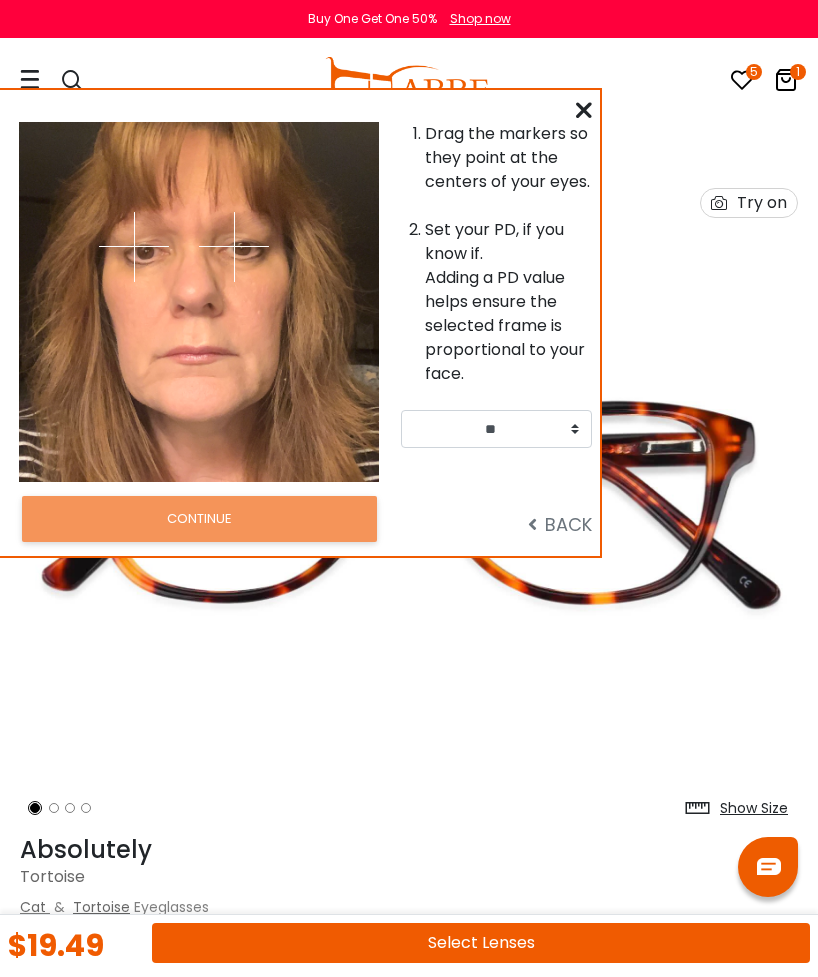 click on "BACK" at bounding box center (560, 524) 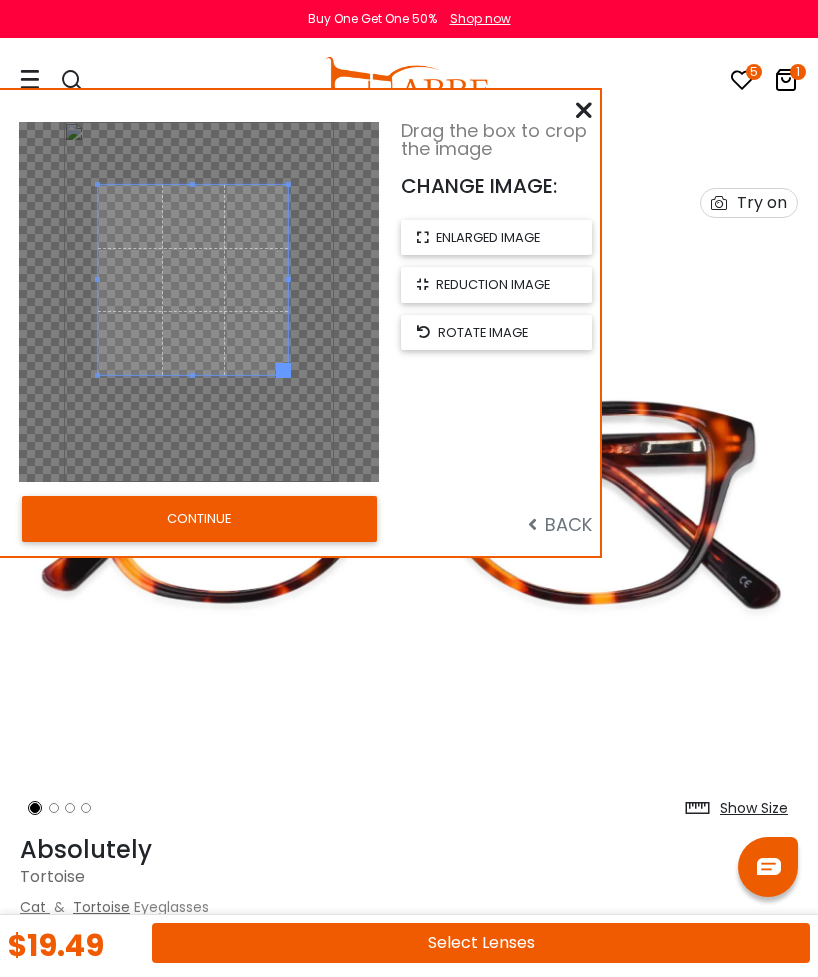 click on "CONTINUE" at bounding box center (199, 519) 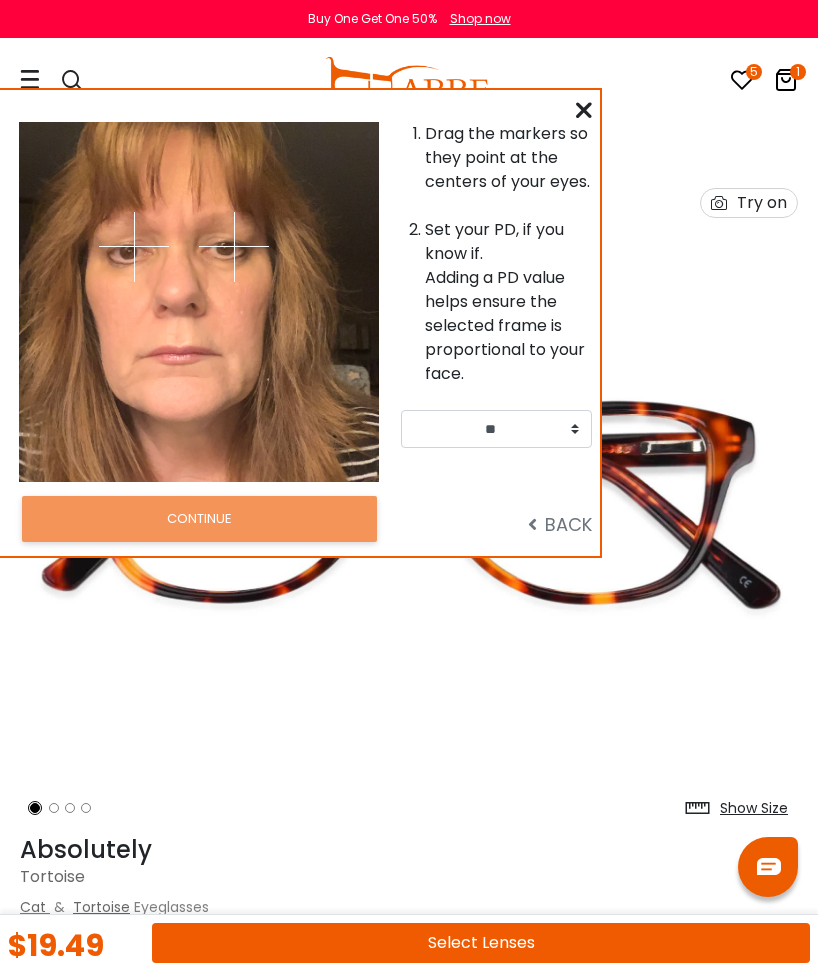 scroll, scrollTop: 0, scrollLeft: 0, axis: both 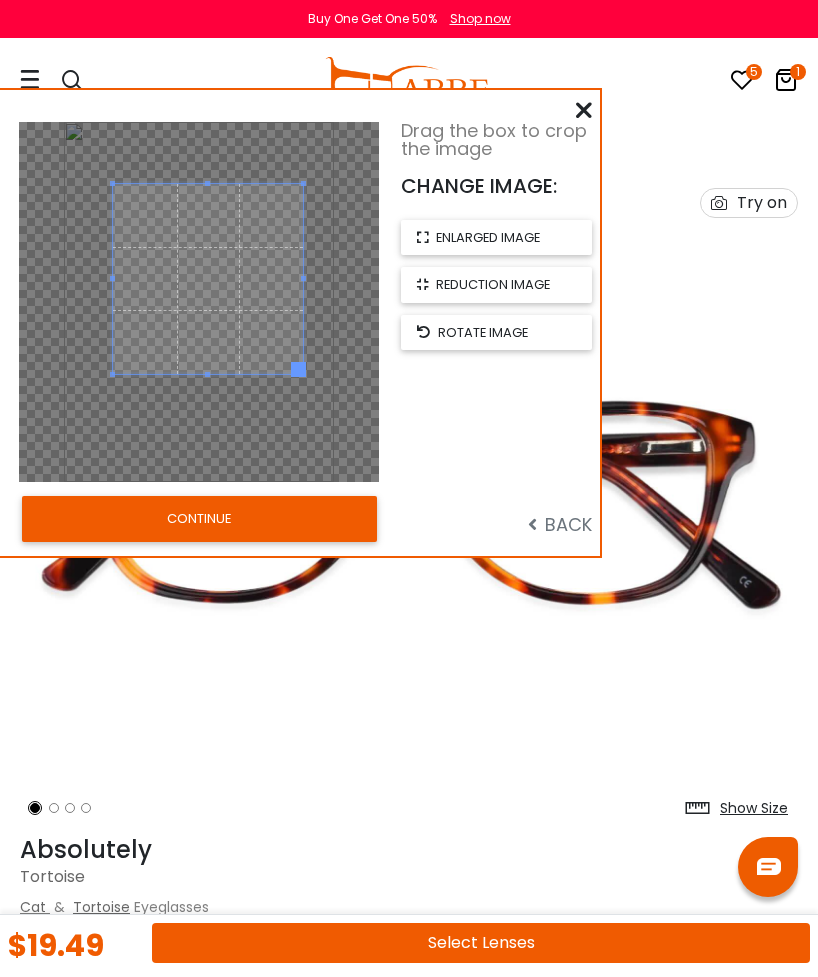 click on "CONTINUE" at bounding box center (199, 519) 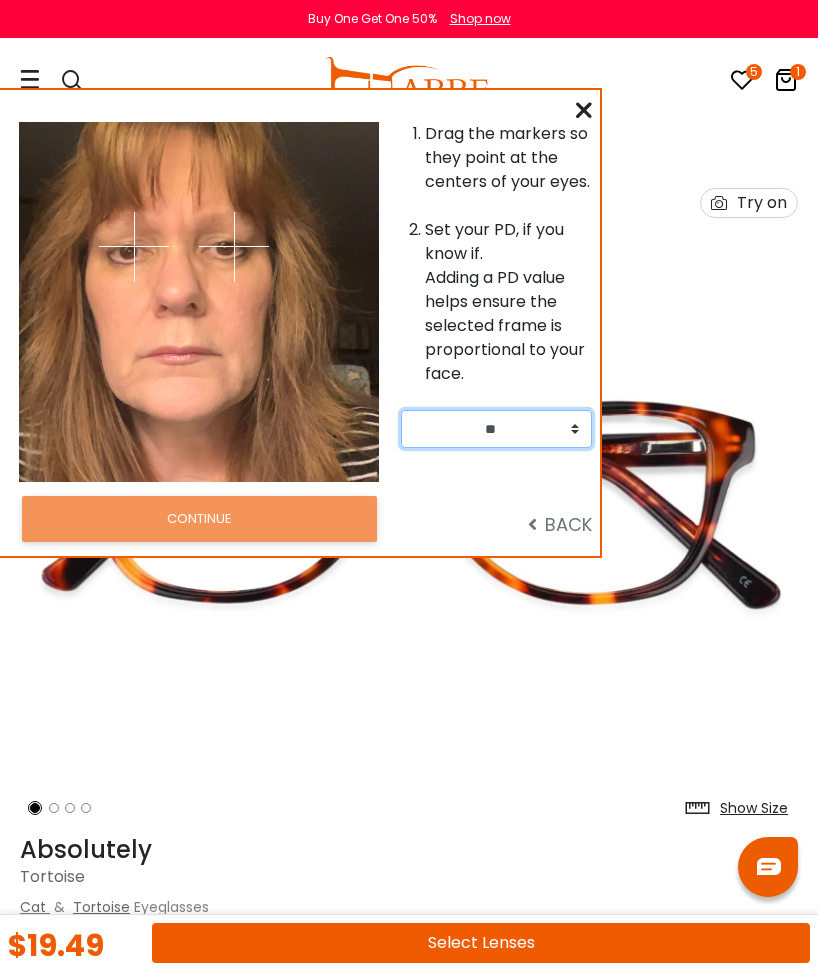 click on "** ** ** ** ** ** ** ** ** ** ** ** ** ** ** ** ** ** ** ** ** ** ** ** ** ** ** ** ** ** ** ** ** **" at bounding box center (496, 429) 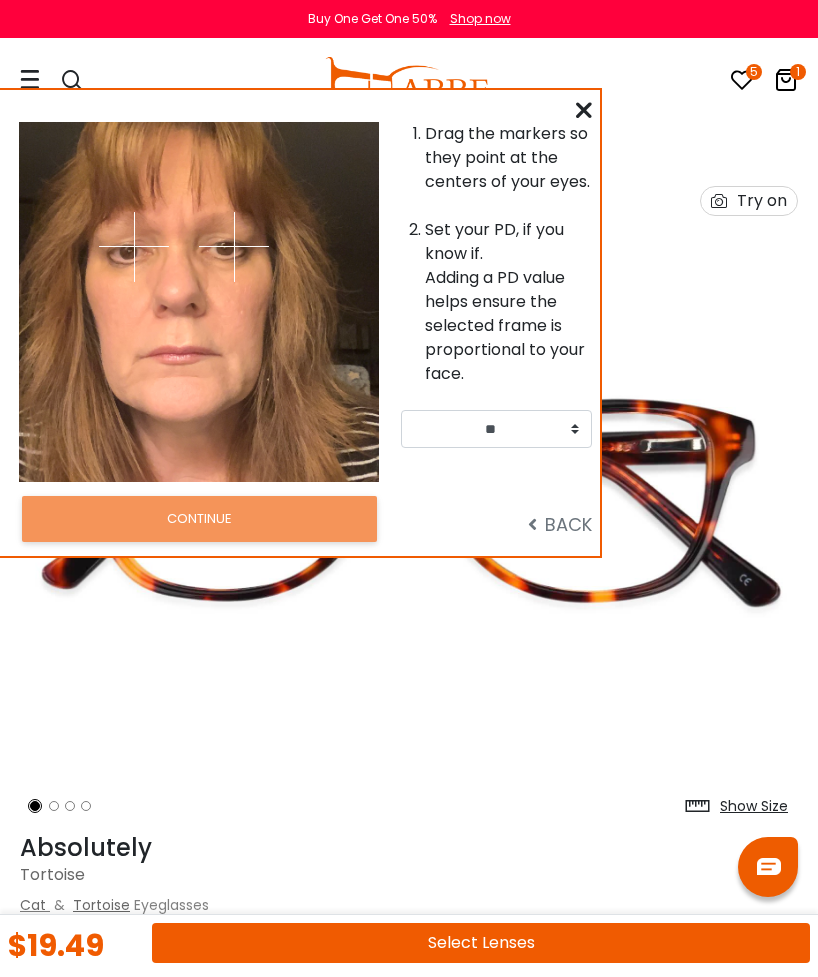 scroll, scrollTop: 0, scrollLeft: 0, axis: both 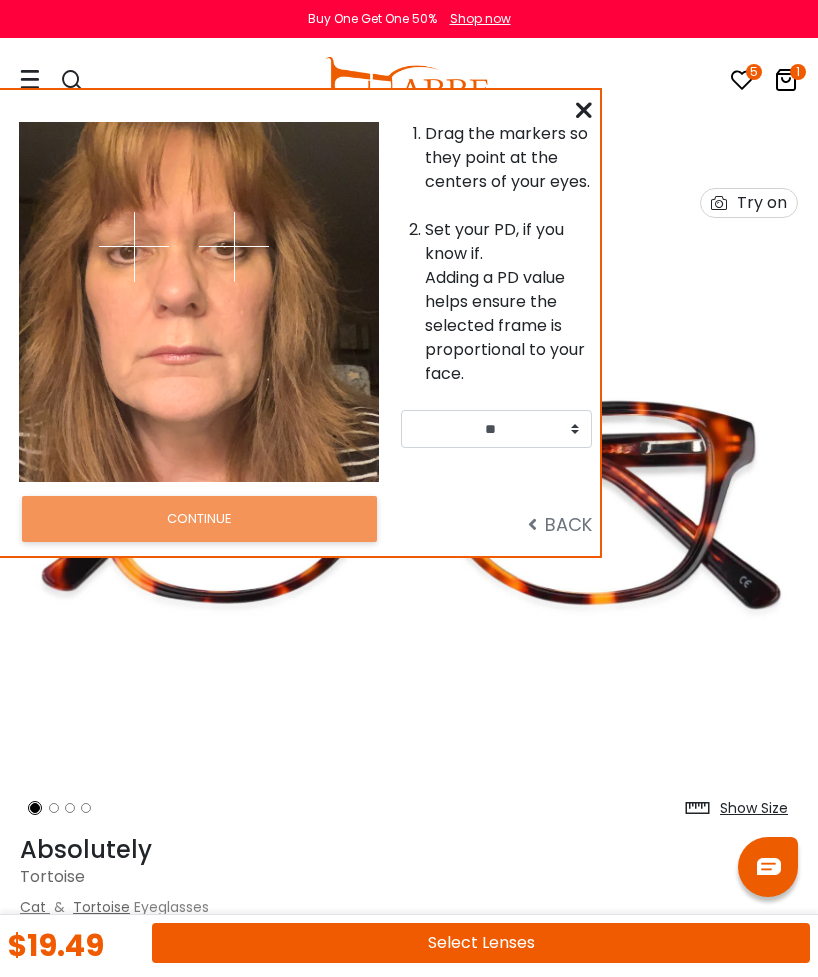 click at bounding box center (584, 110) 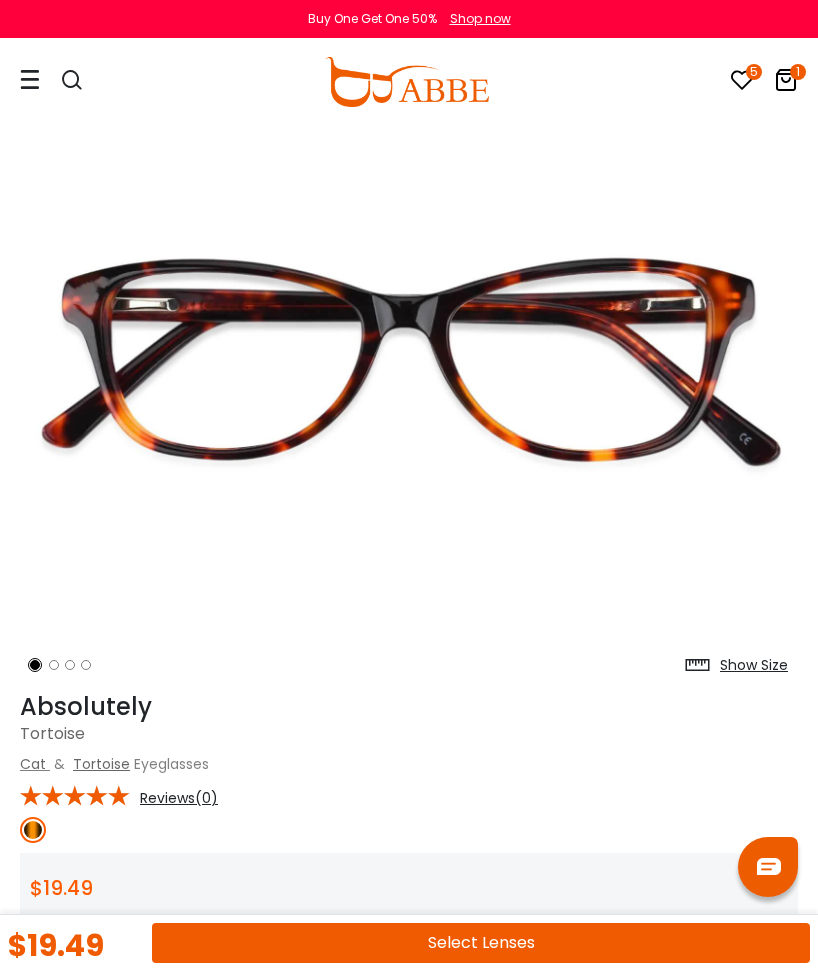scroll, scrollTop: 0, scrollLeft: 0, axis: both 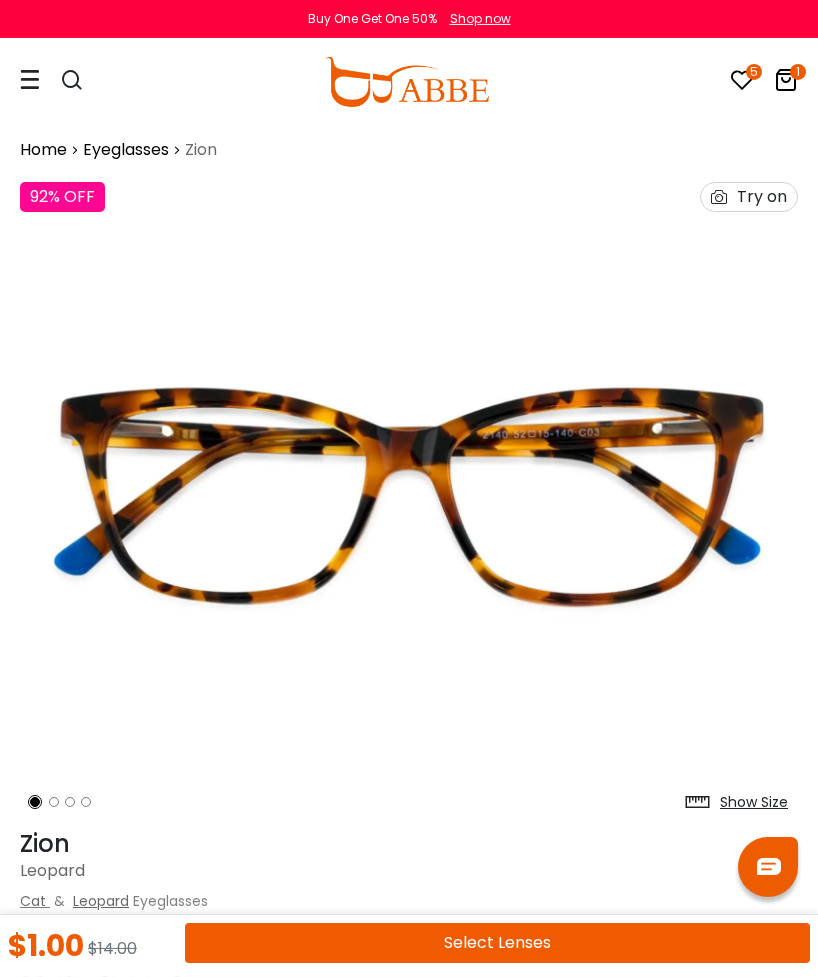 click at bounding box center [409, 496] 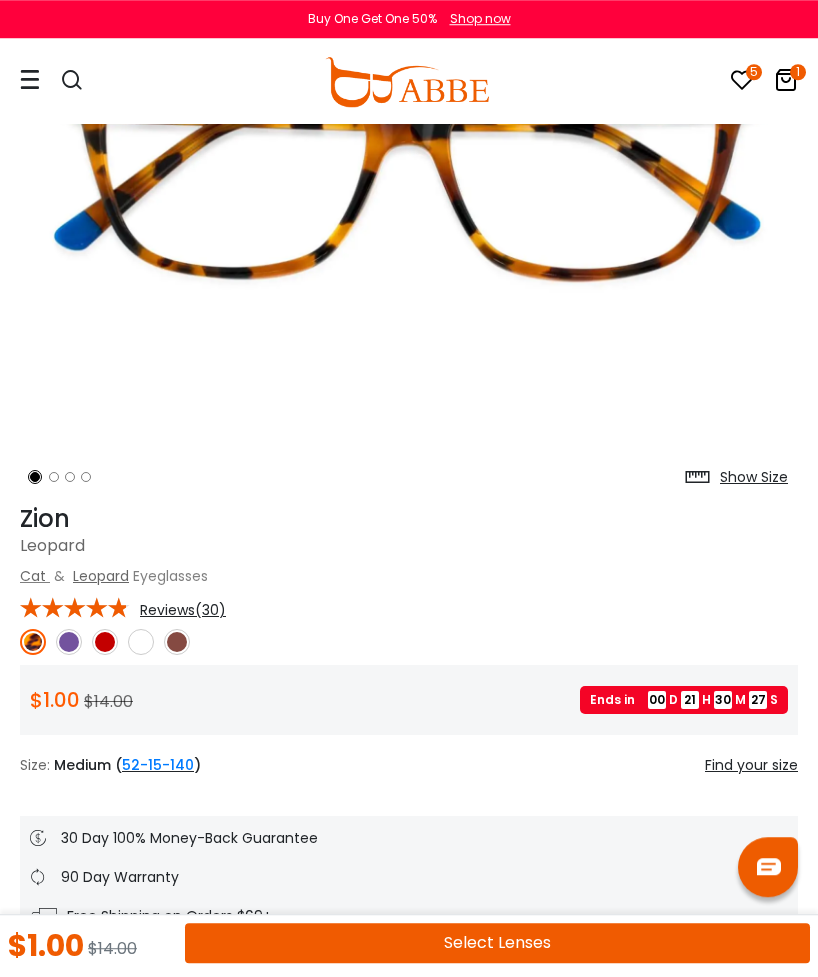 scroll, scrollTop: 0, scrollLeft: 0, axis: both 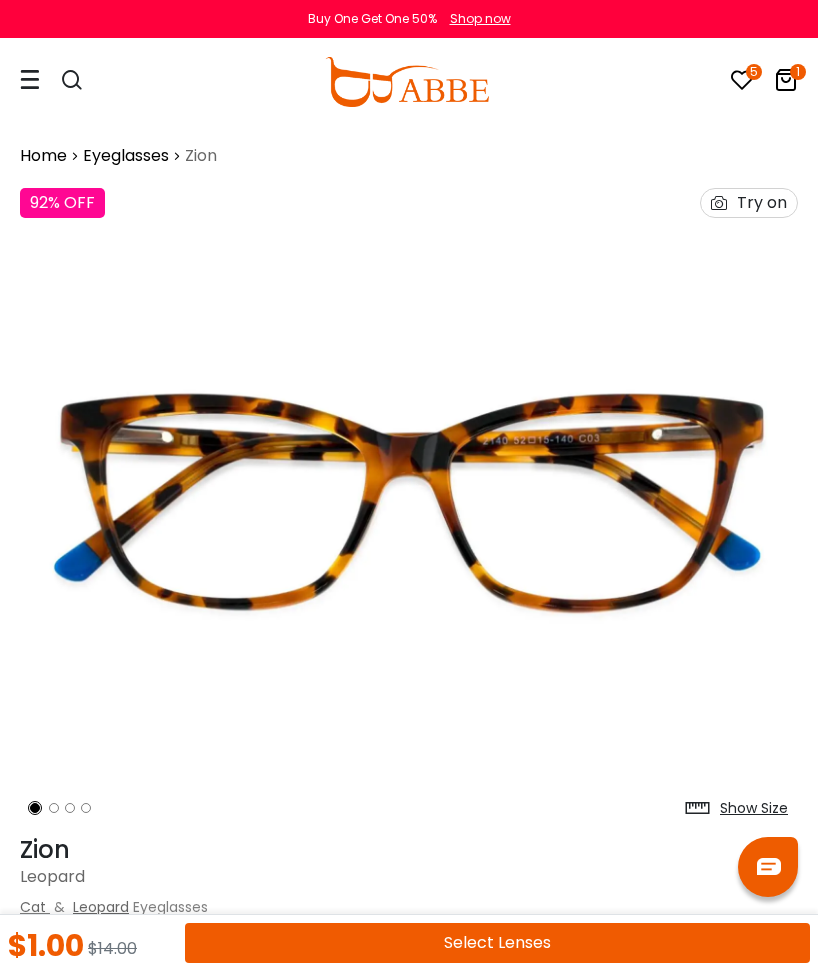click at bounding box center [409, 502] 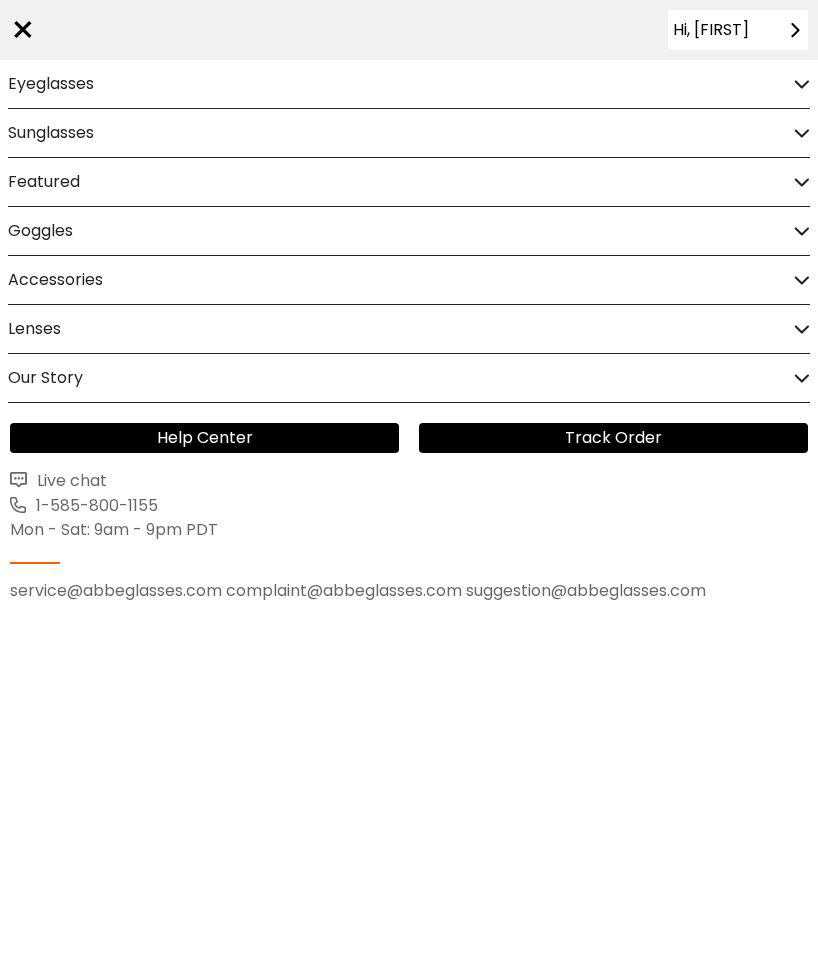 click on "Eyeglasses" at bounding box center (51, 84) 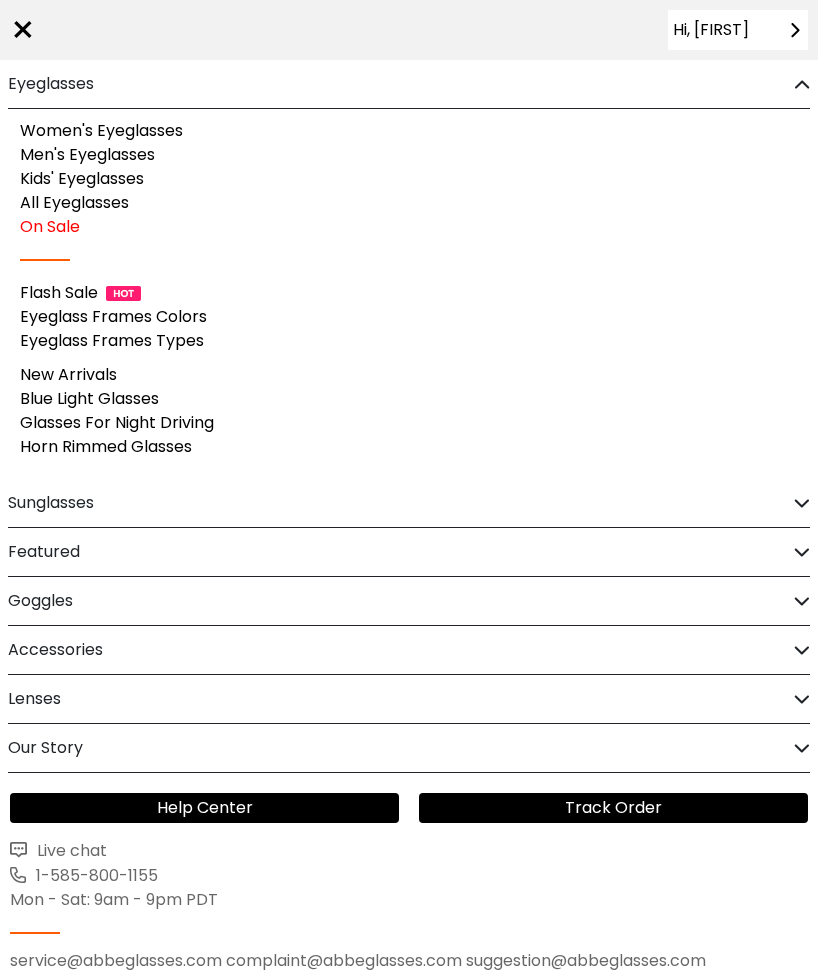 click on "Women's Eyeglasses" at bounding box center (101, 130) 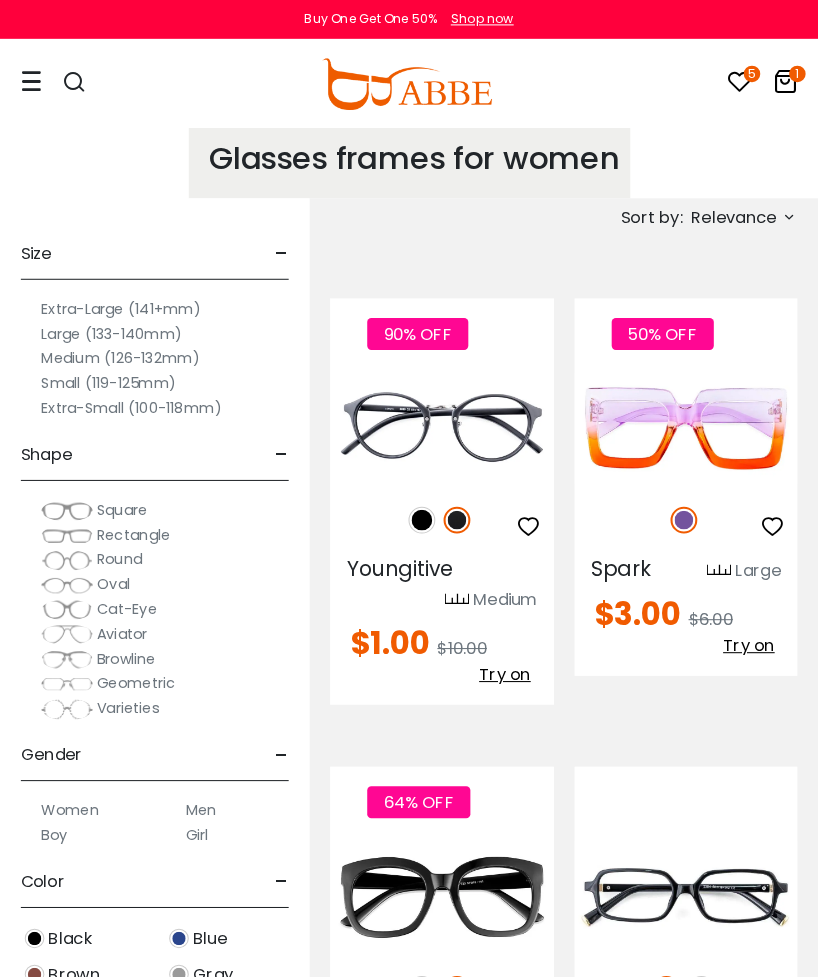 scroll, scrollTop: 6, scrollLeft: 0, axis: vertical 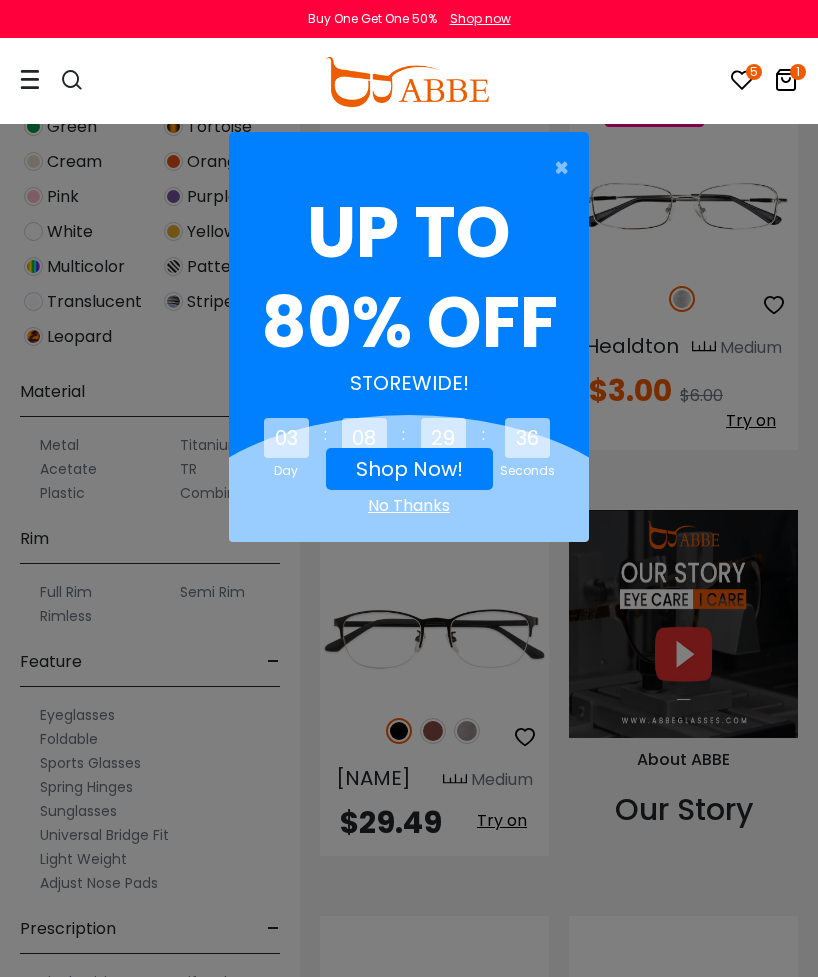 click on "×
UP TO 80% OFF
STOREWIDE!
03
Day
:
08
Hours
:
29
Minutes
:
36
Seconds
Shop Now!
No Thanks" at bounding box center (409, 488) 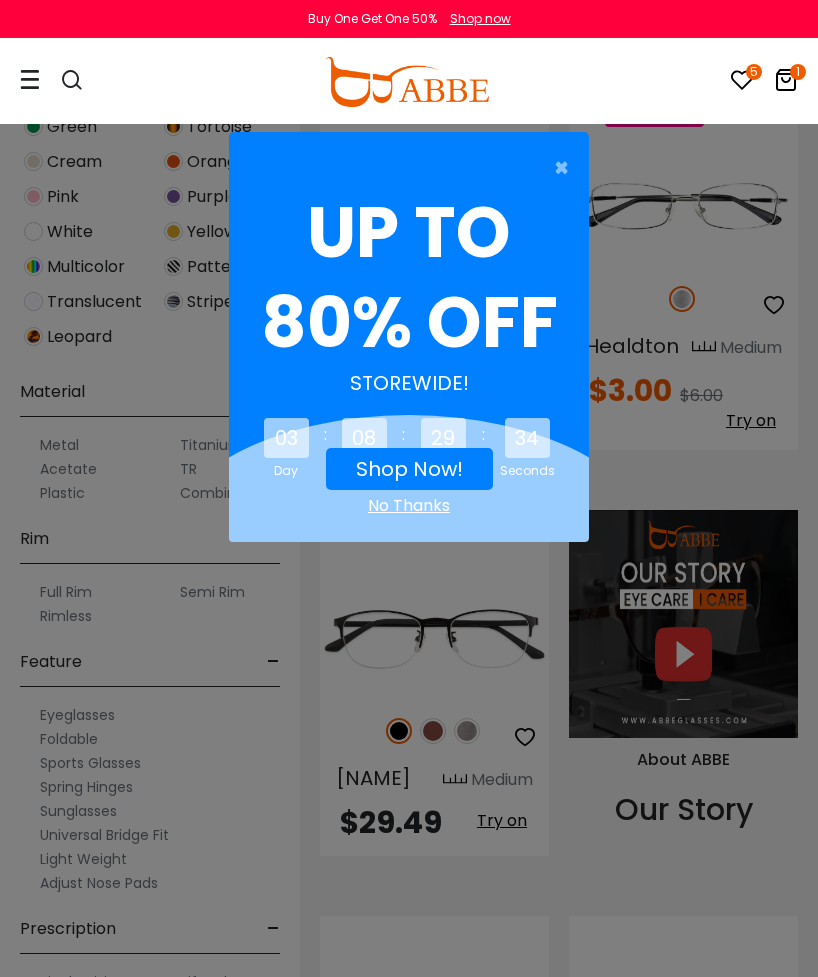 click on "×" at bounding box center (566, 168) 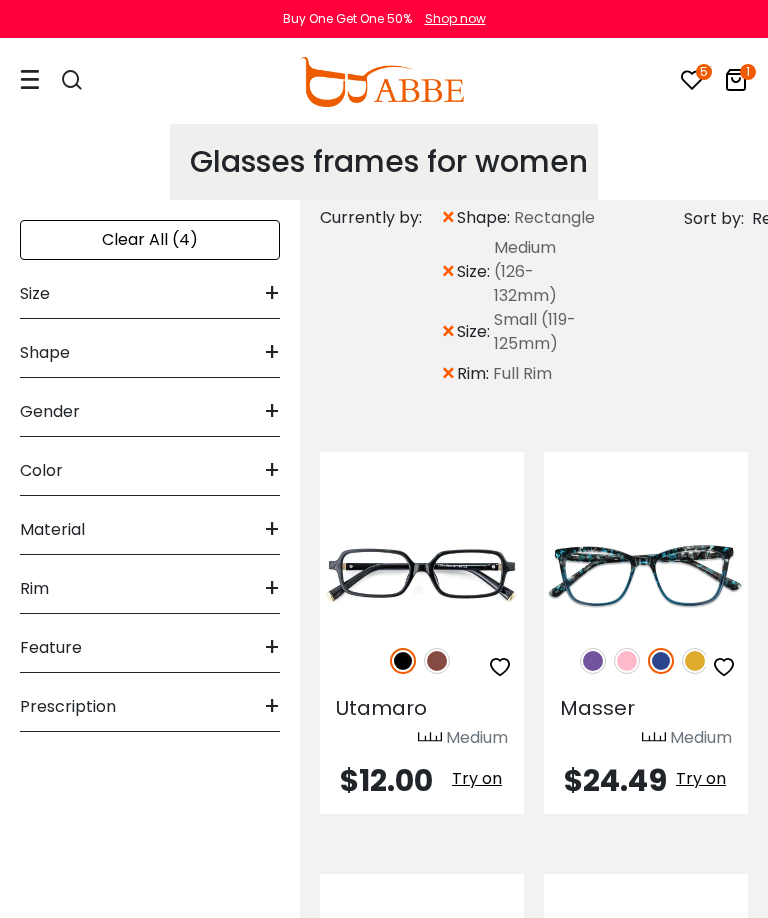 scroll, scrollTop: 0, scrollLeft: 0, axis: both 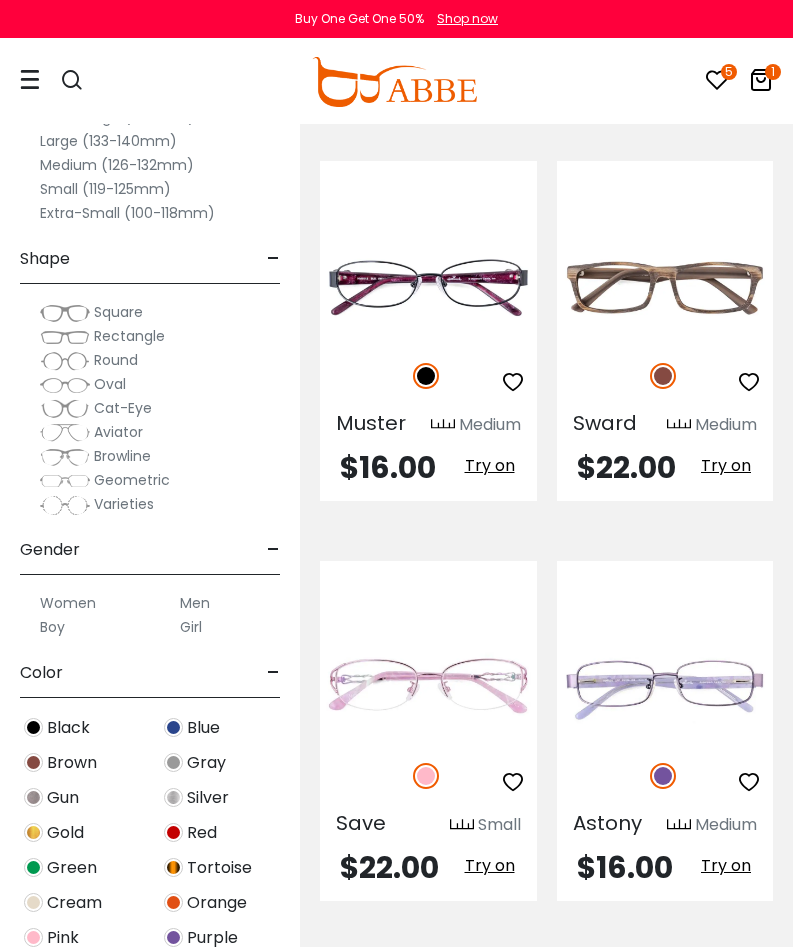click at bounding box center [0, 0] 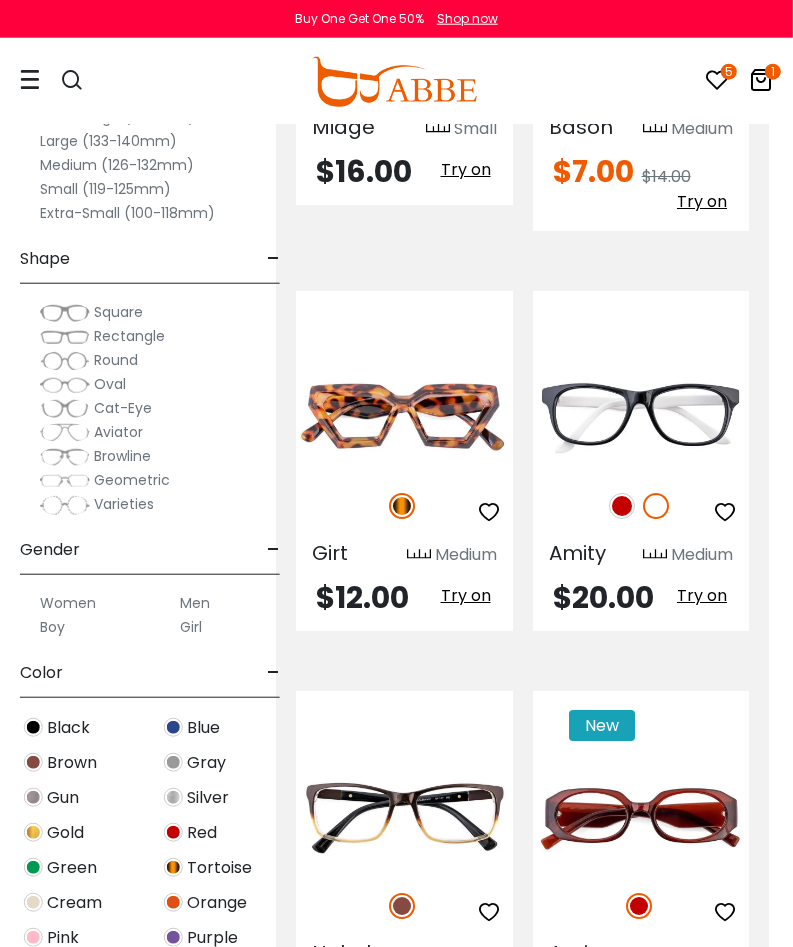 scroll, scrollTop: 9413, scrollLeft: 24, axis: both 